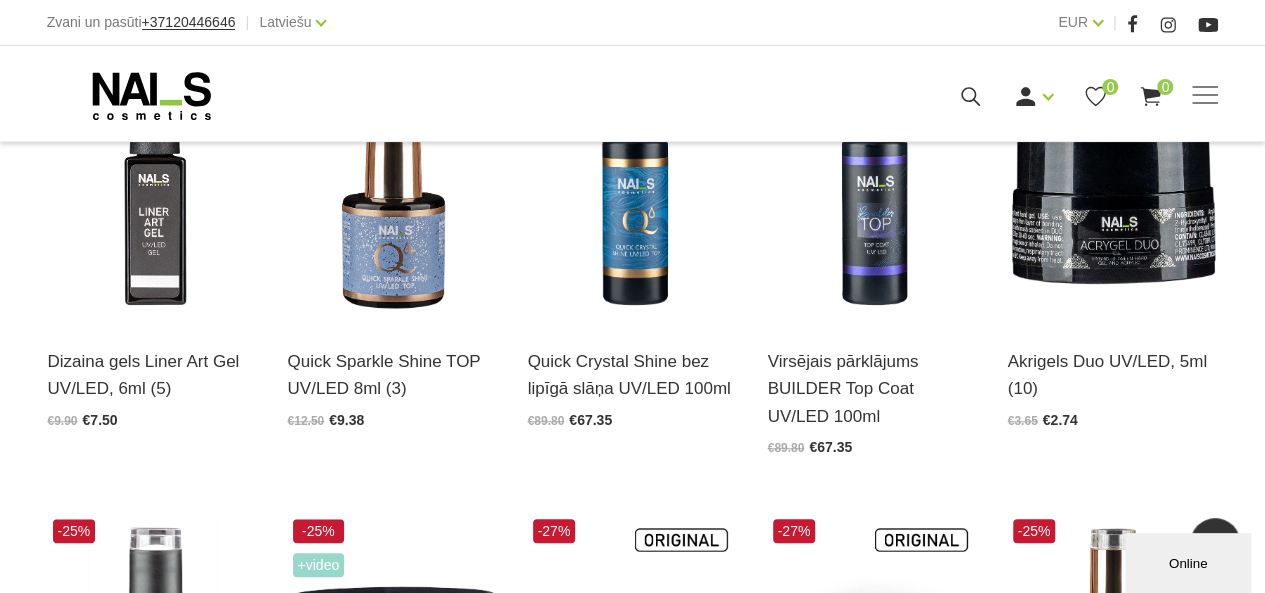scroll, scrollTop: 0, scrollLeft: 0, axis: both 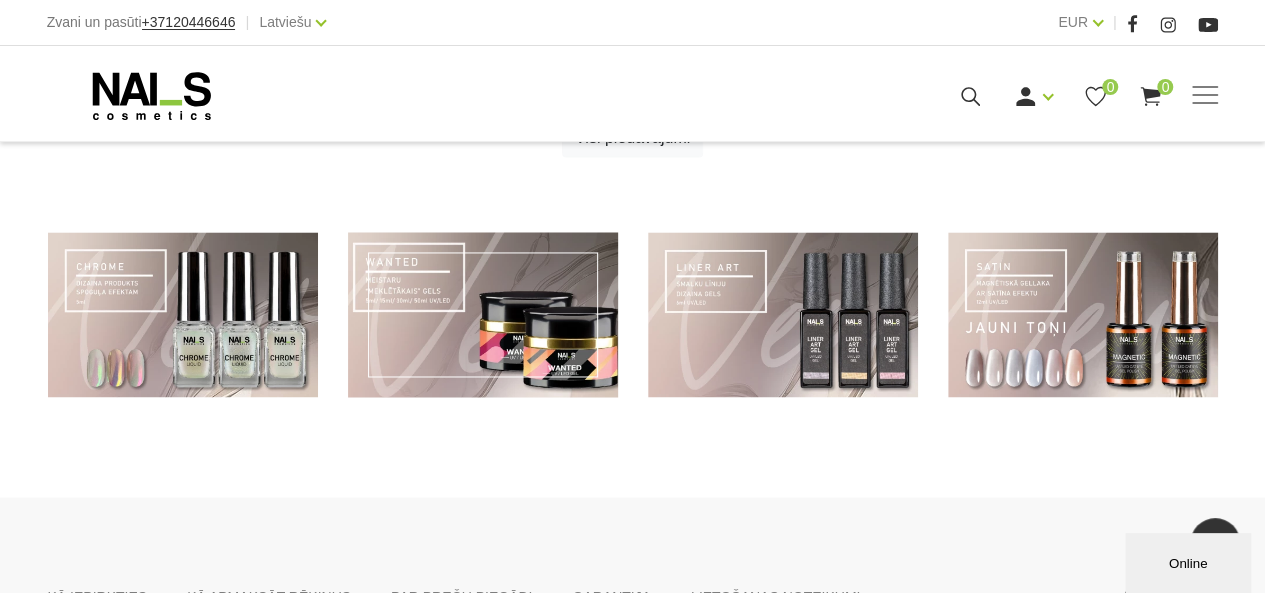 click at bounding box center [483, 314] 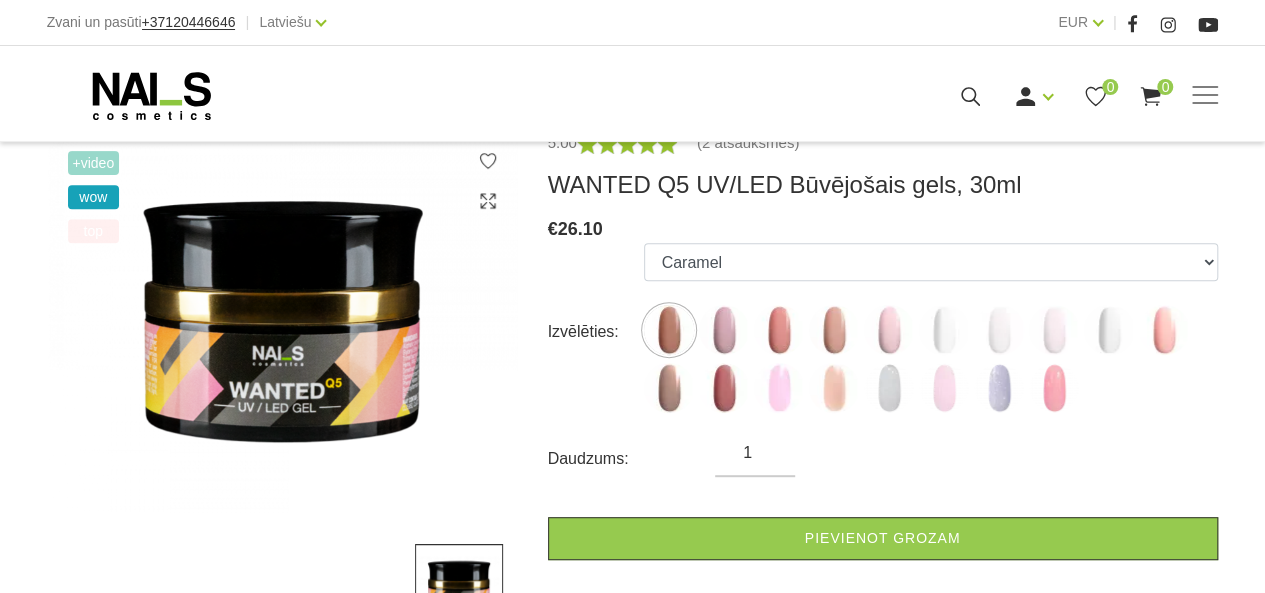 scroll, scrollTop: 400, scrollLeft: 0, axis: vertical 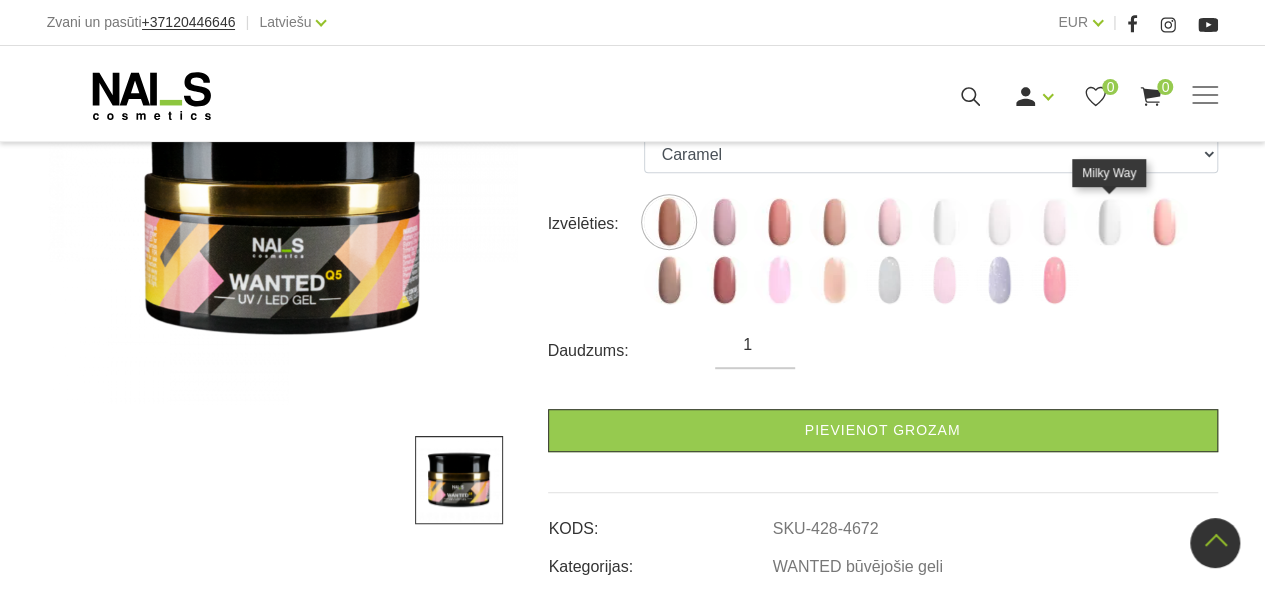 click at bounding box center [1109, 222] 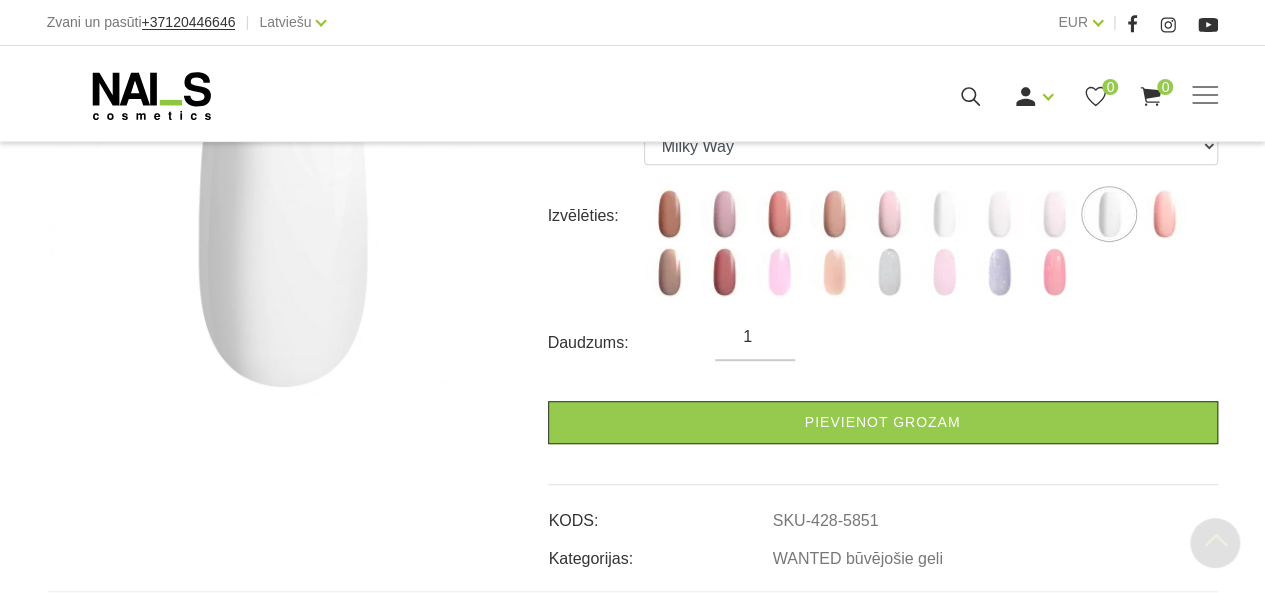scroll, scrollTop: 500, scrollLeft: 0, axis: vertical 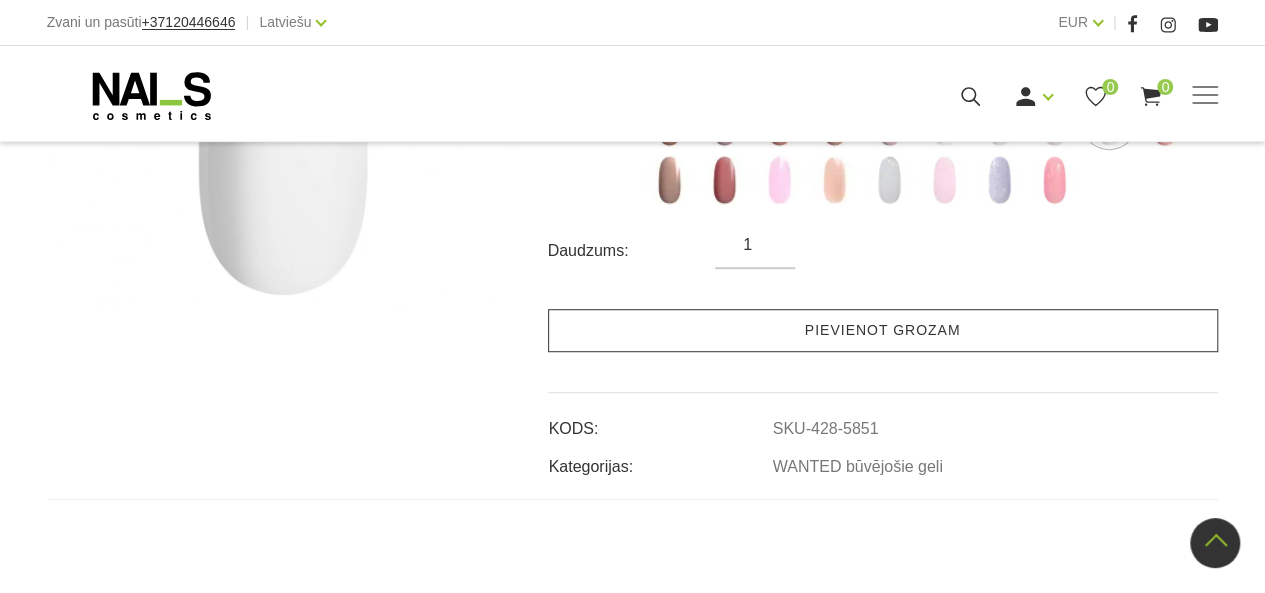 click on "Pievienot grozam" at bounding box center [883, 330] 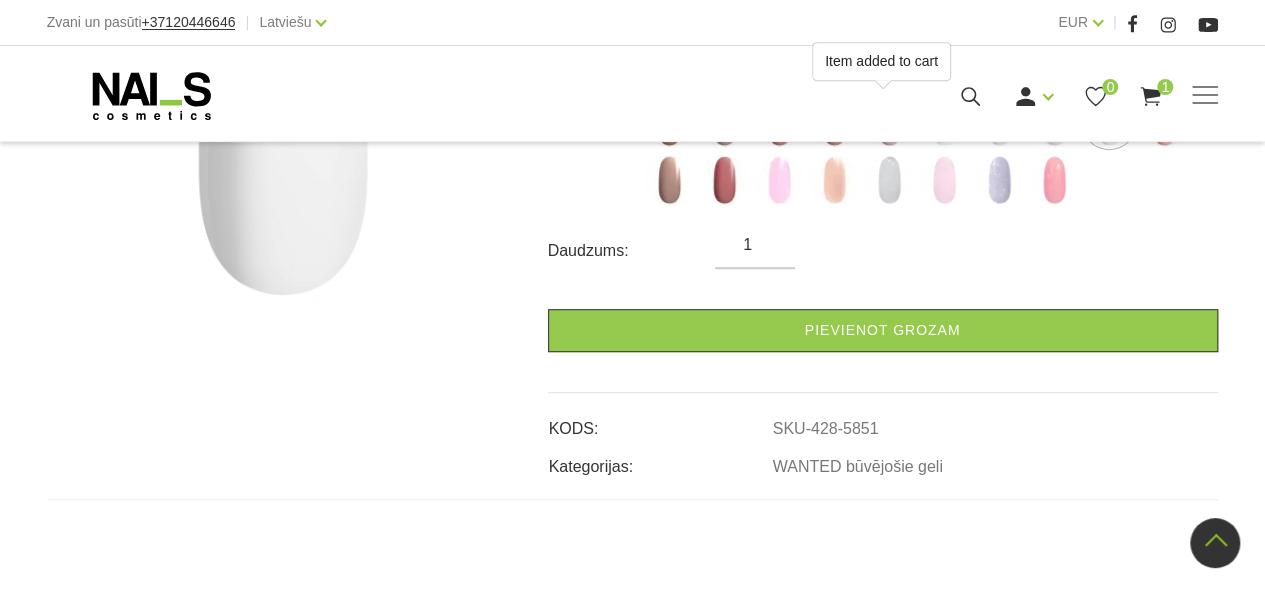 scroll, scrollTop: 200, scrollLeft: 0, axis: vertical 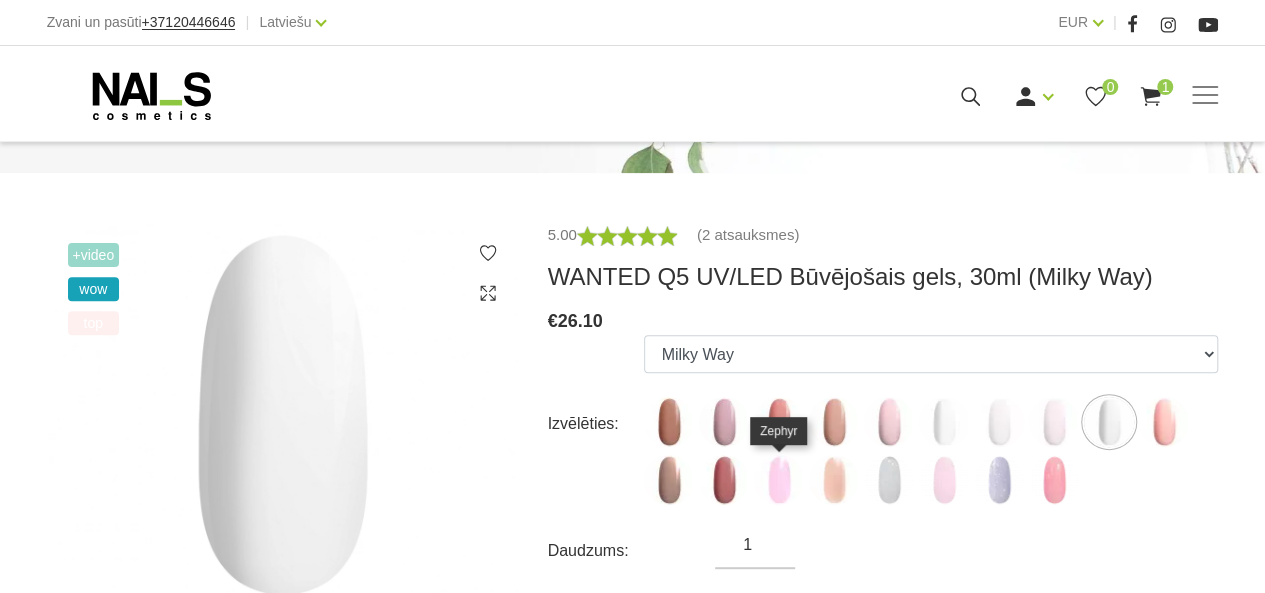 click at bounding box center (779, 480) 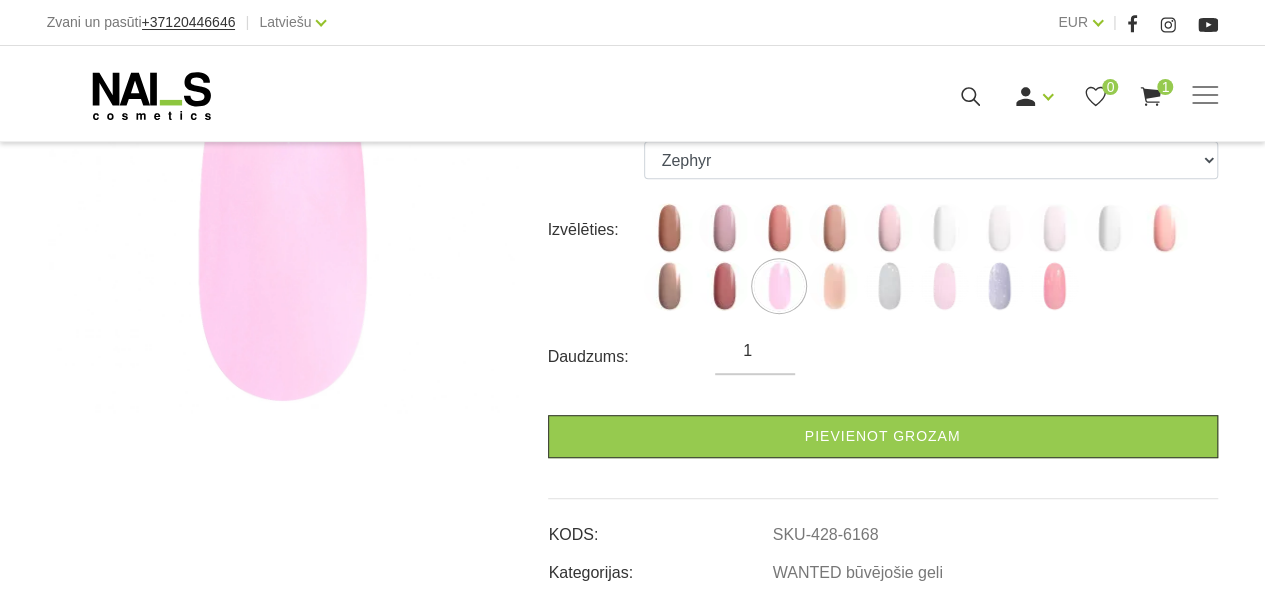 scroll, scrollTop: 400, scrollLeft: 0, axis: vertical 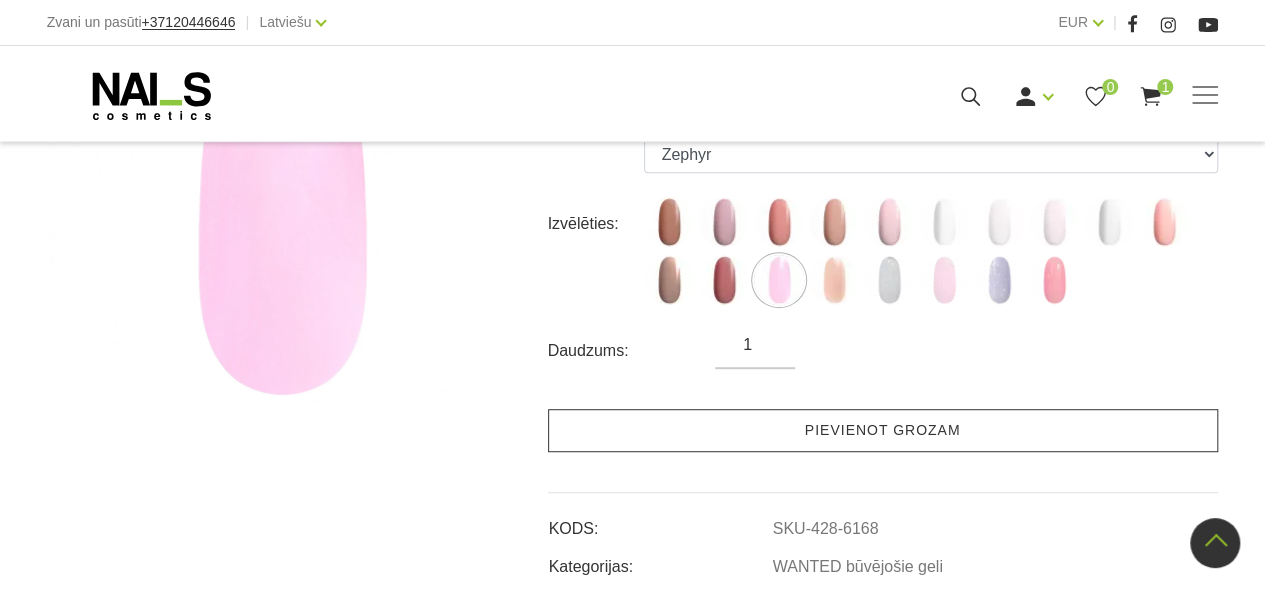 click on "Pievienot grozam" at bounding box center [883, 430] 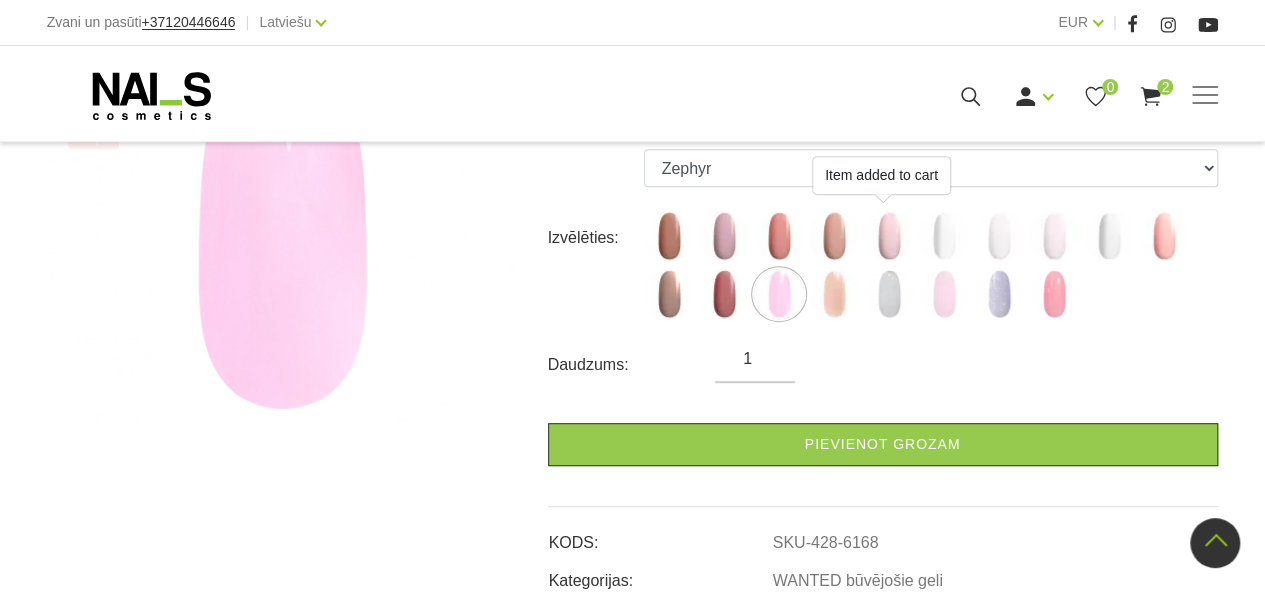 scroll, scrollTop: 300, scrollLeft: 0, axis: vertical 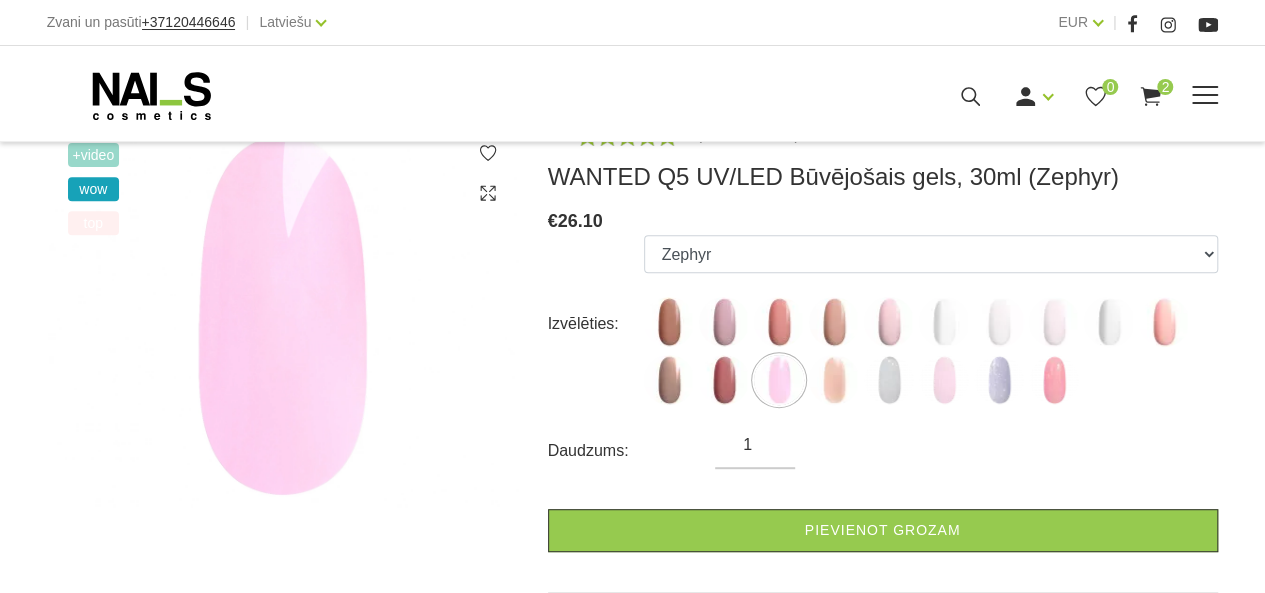 click 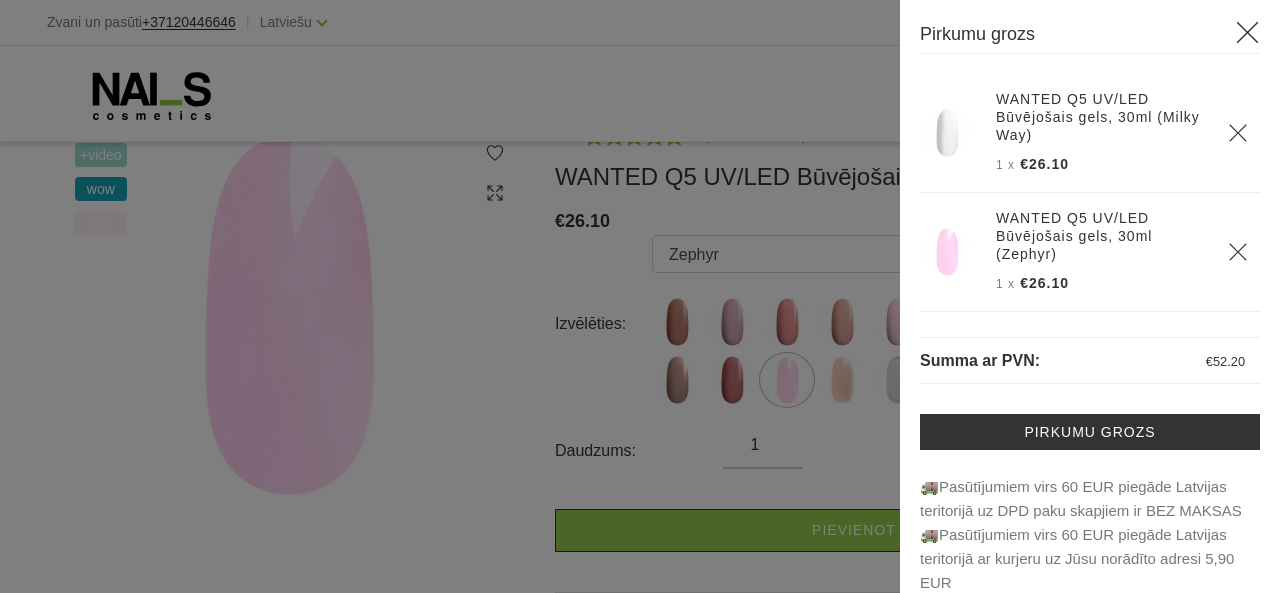 click 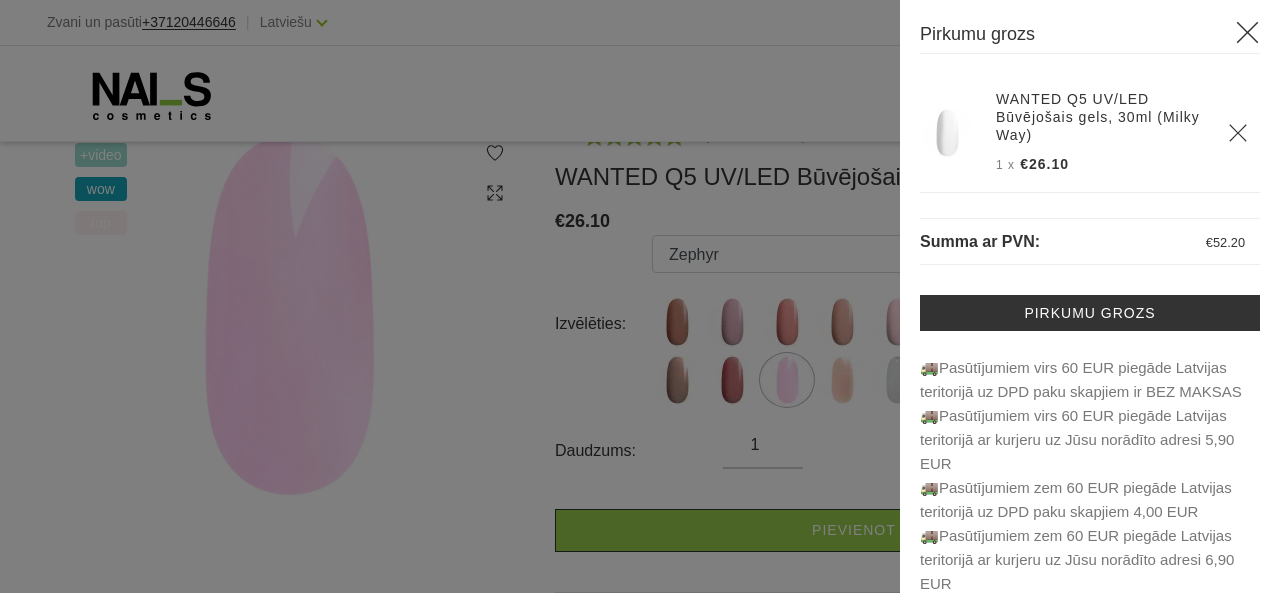 click at bounding box center (640, 296) 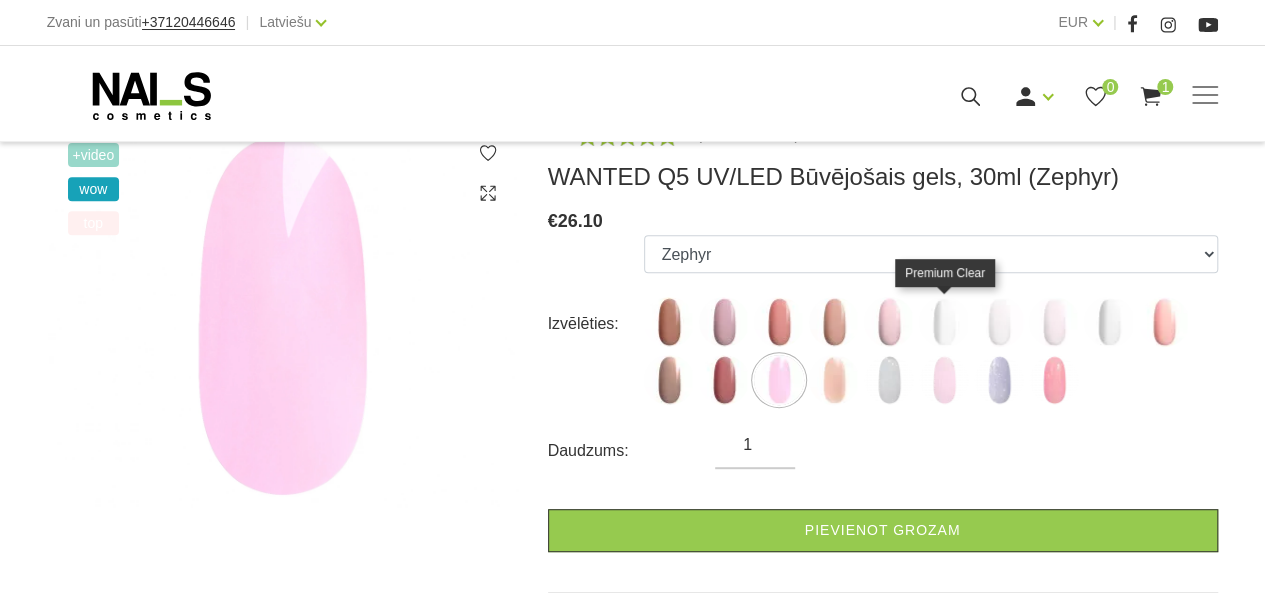 click at bounding box center (944, 322) 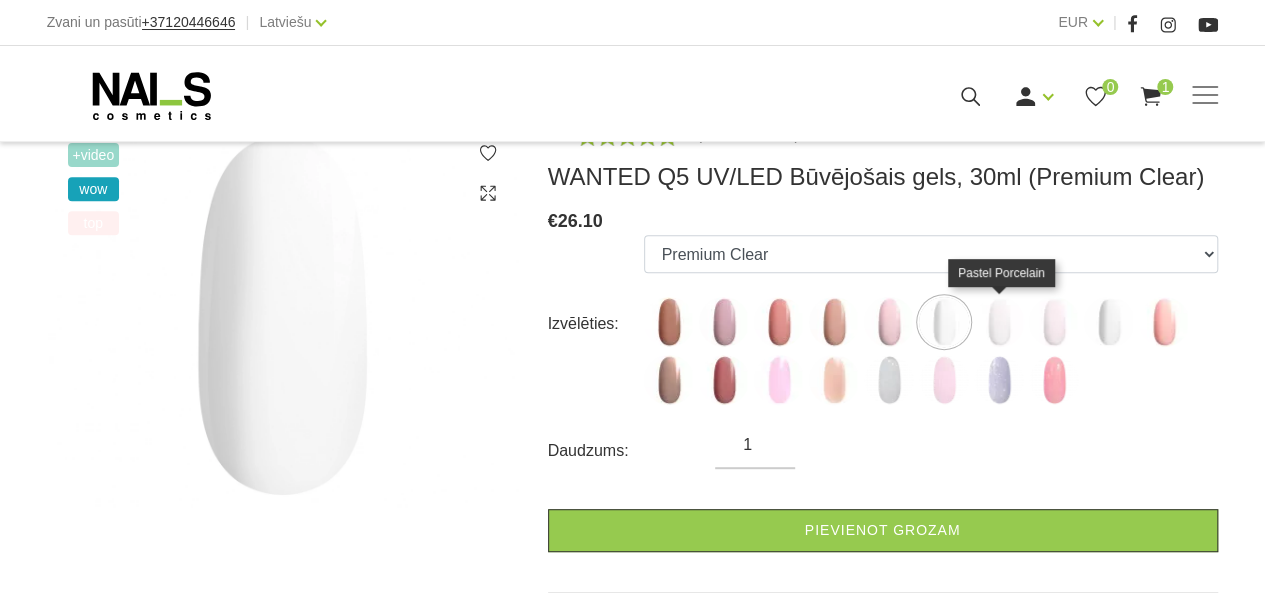 click at bounding box center [999, 322] 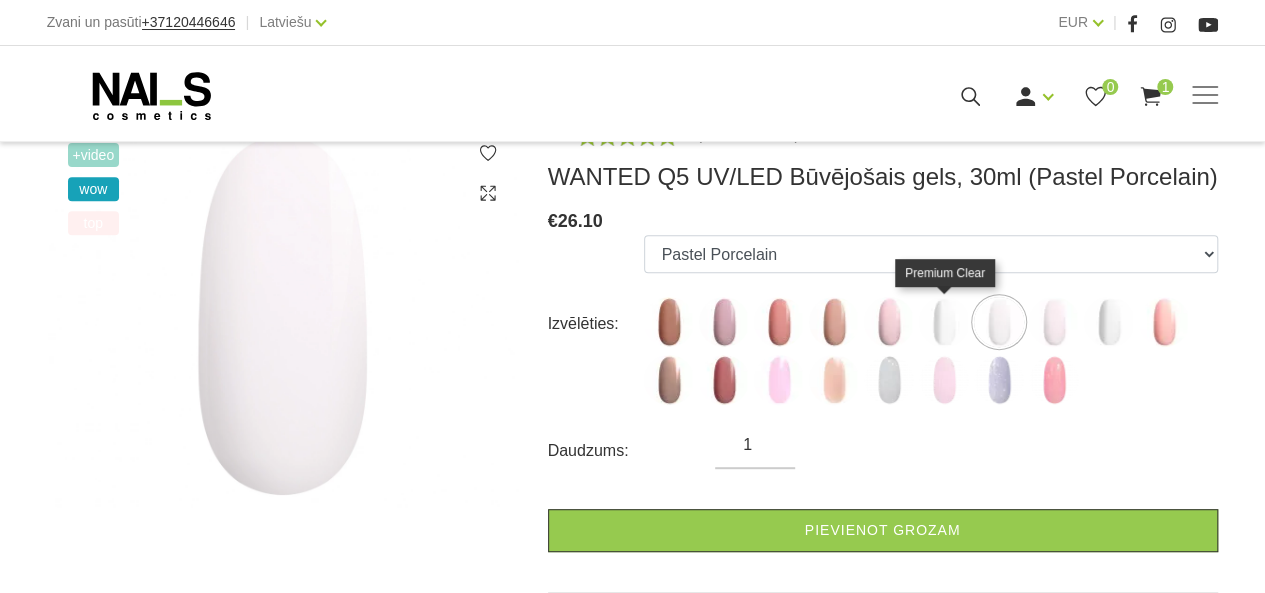 click at bounding box center [944, 322] 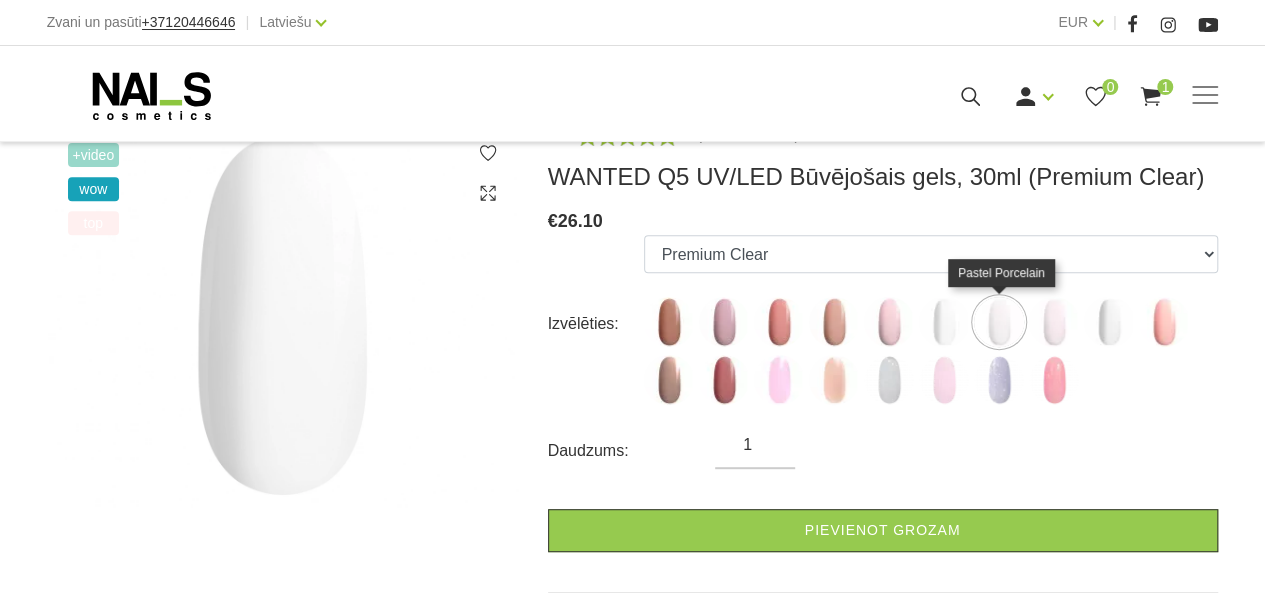click at bounding box center [999, 322] 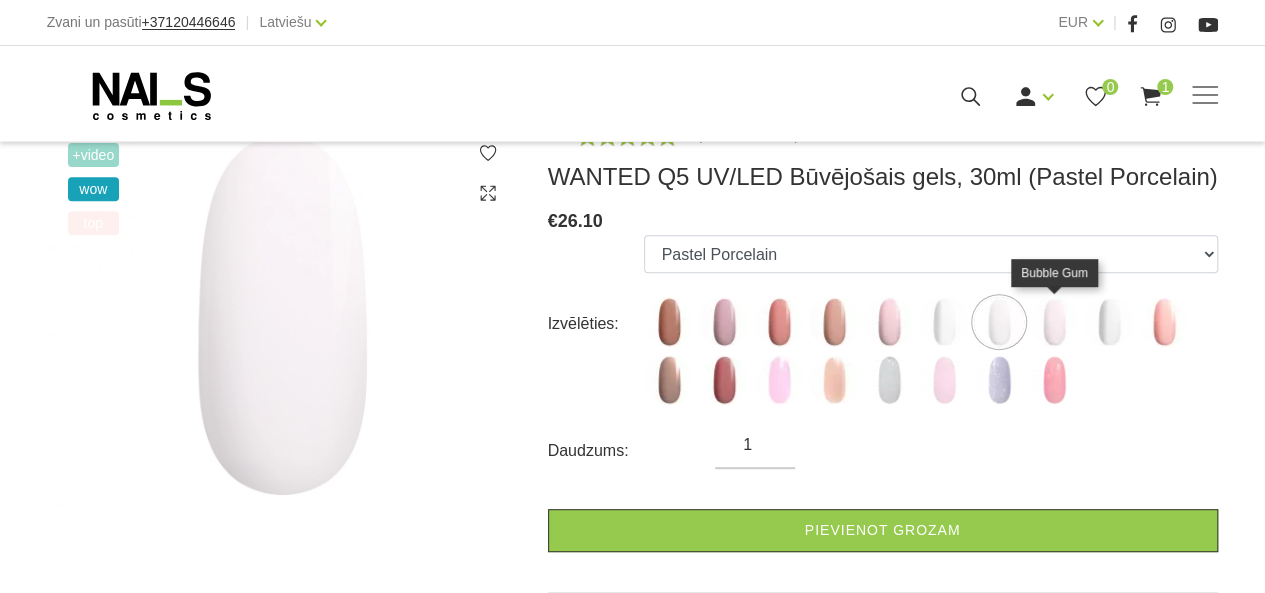 click at bounding box center [1054, 322] 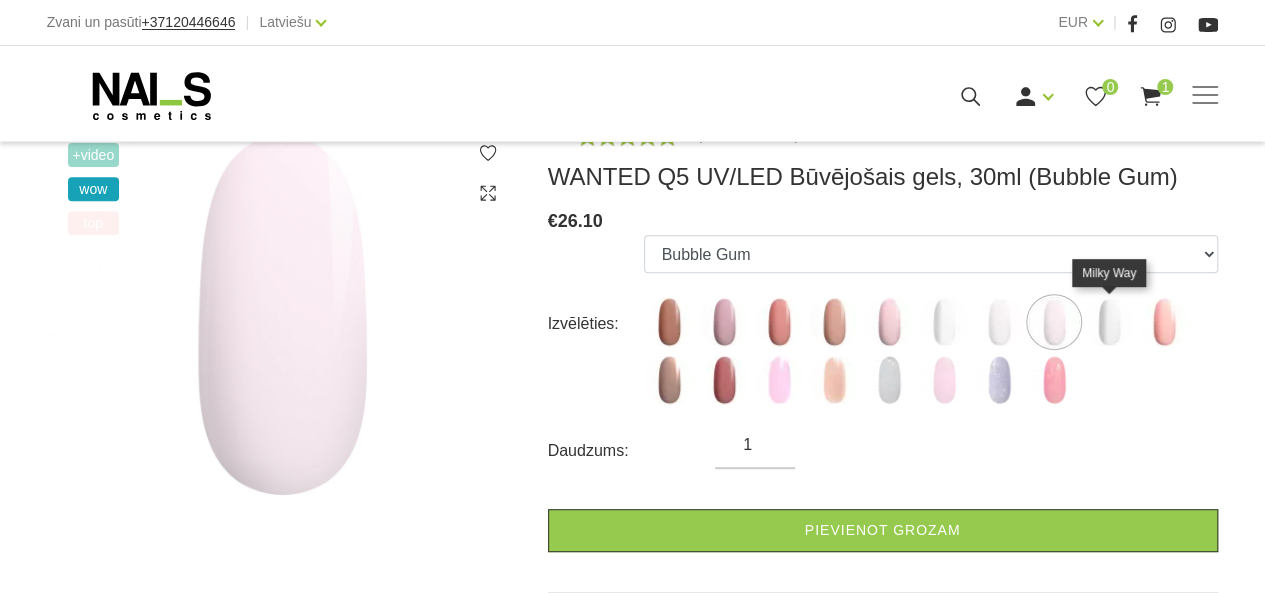 click at bounding box center (1109, 322) 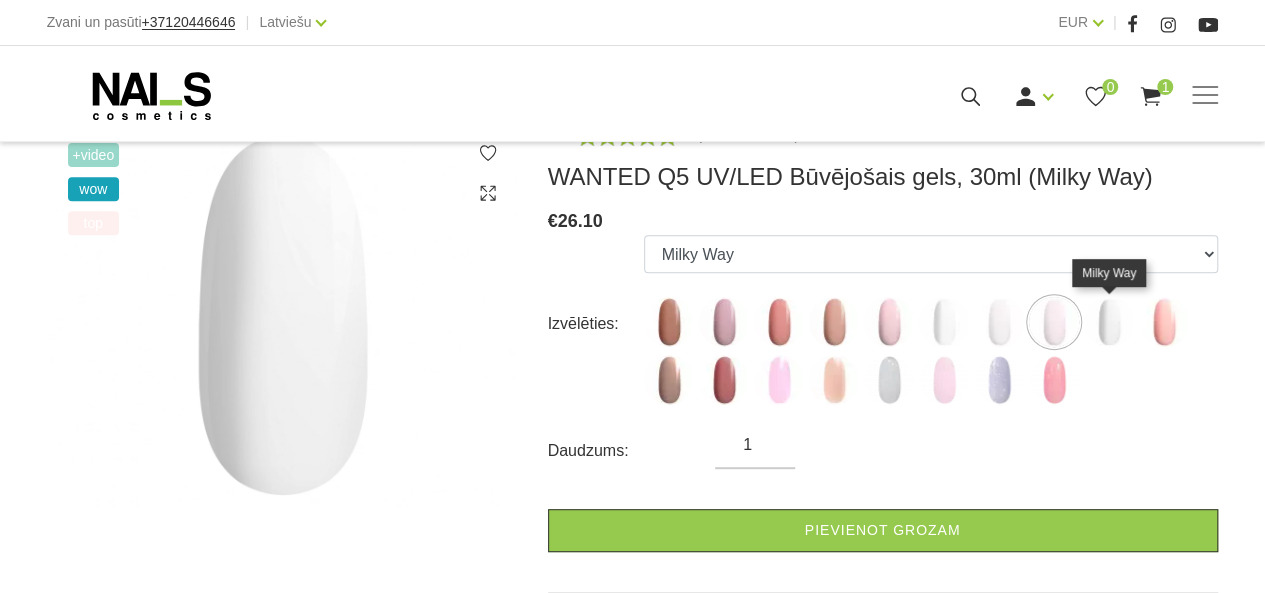 click at bounding box center [1109, 322] 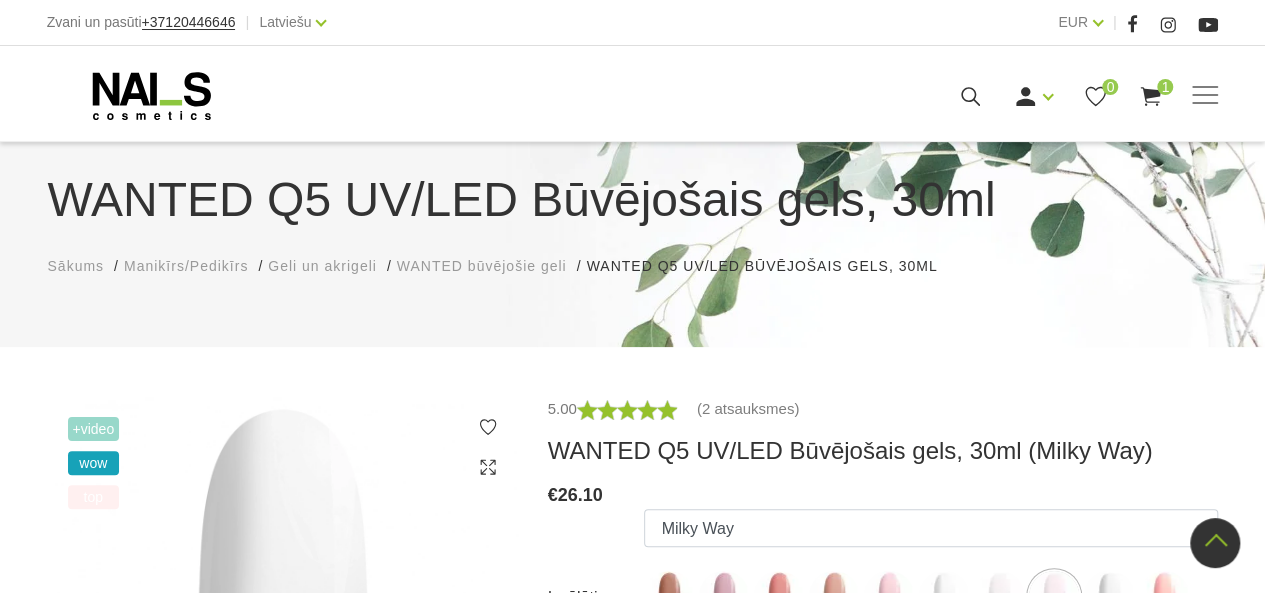 scroll, scrollTop: 0, scrollLeft: 0, axis: both 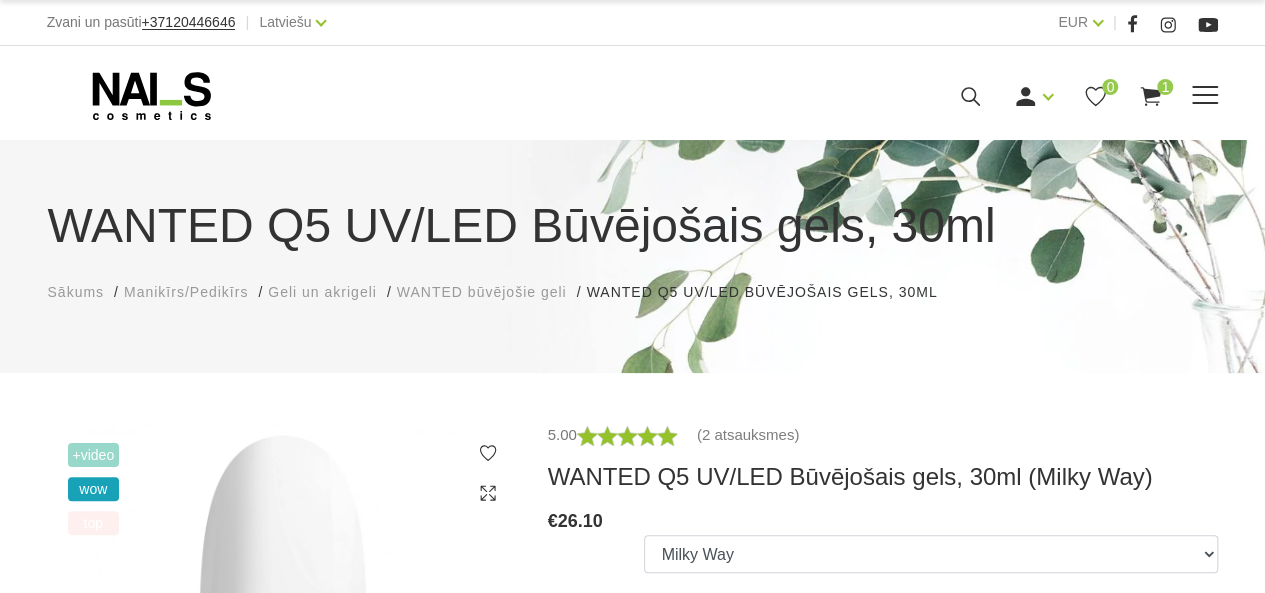click at bounding box center [1205, 96] 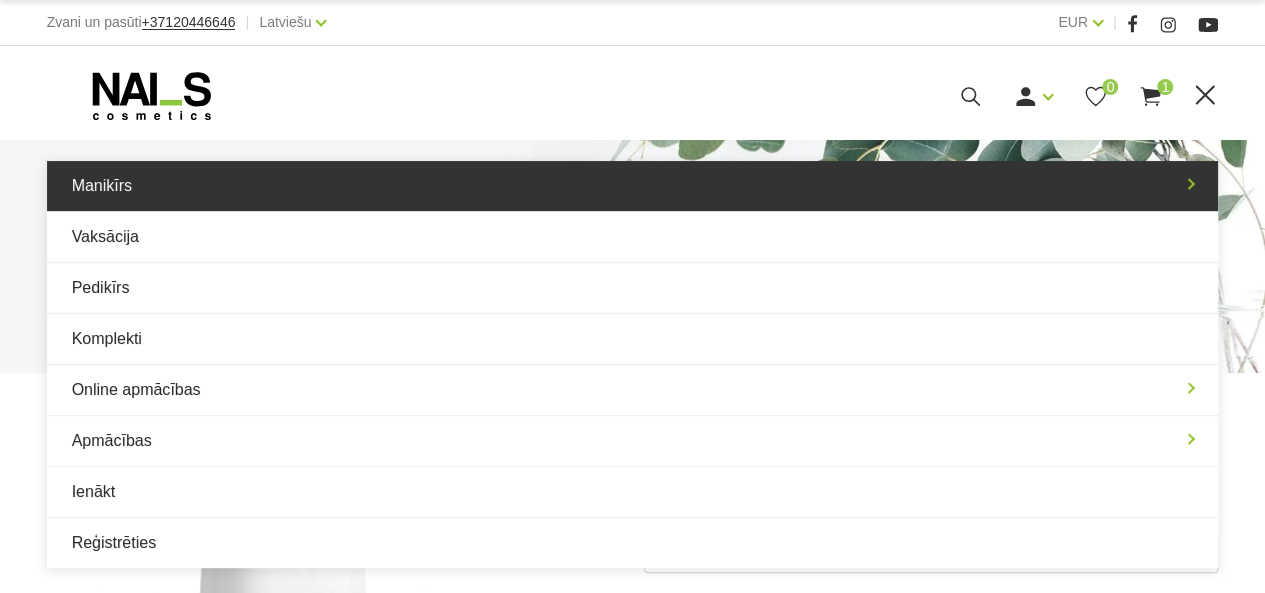 click on "Manikīrs" at bounding box center [633, 186] 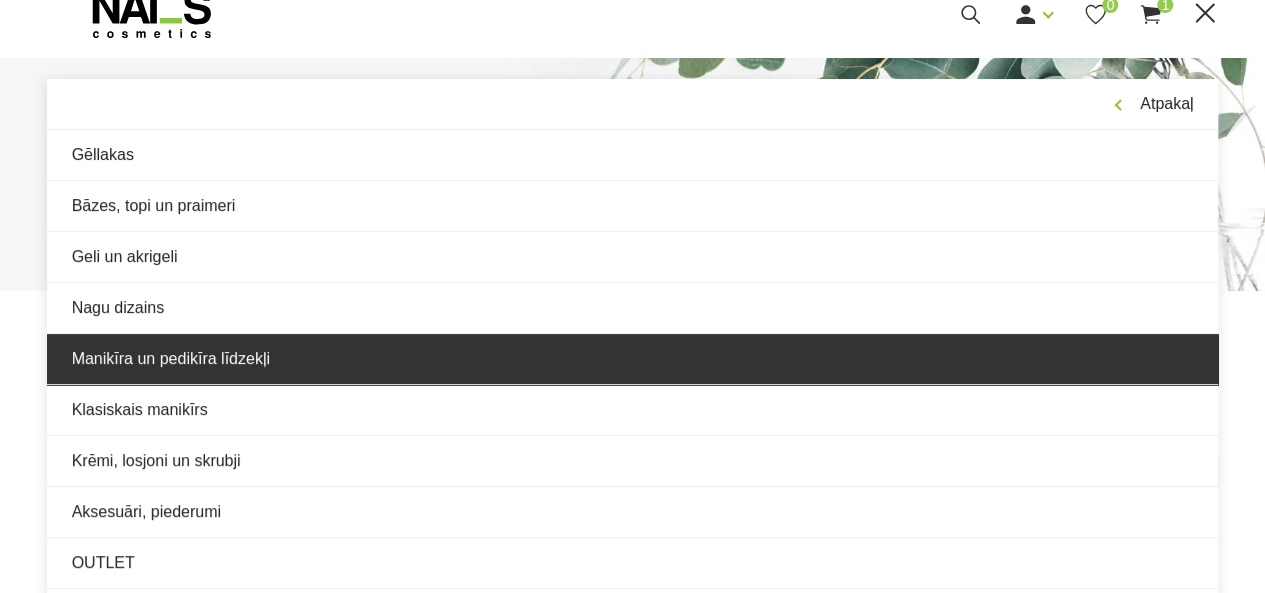 scroll, scrollTop: 100, scrollLeft: 0, axis: vertical 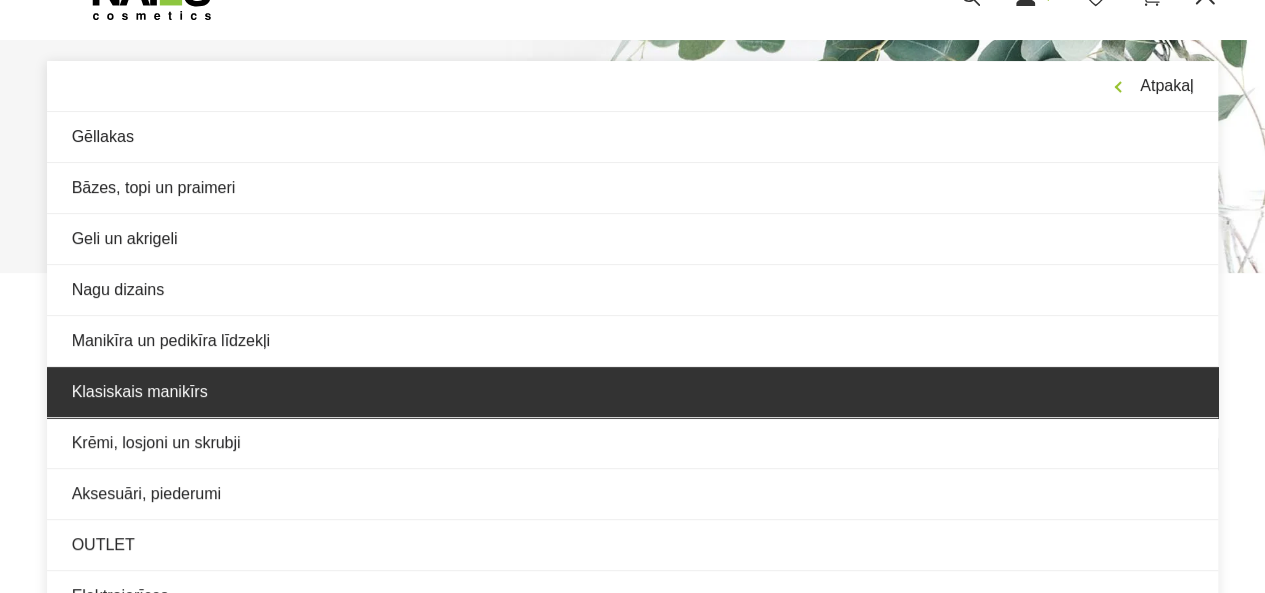 click on "Klasiskais manikīrs" at bounding box center [633, 392] 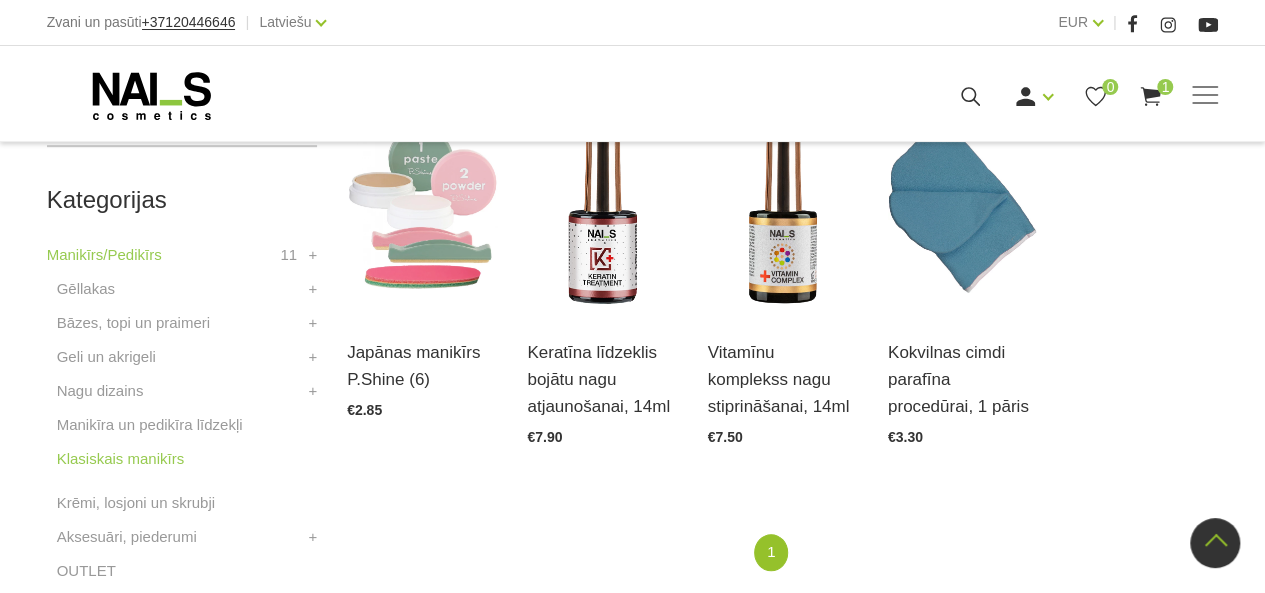 scroll, scrollTop: 600, scrollLeft: 0, axis: vertical 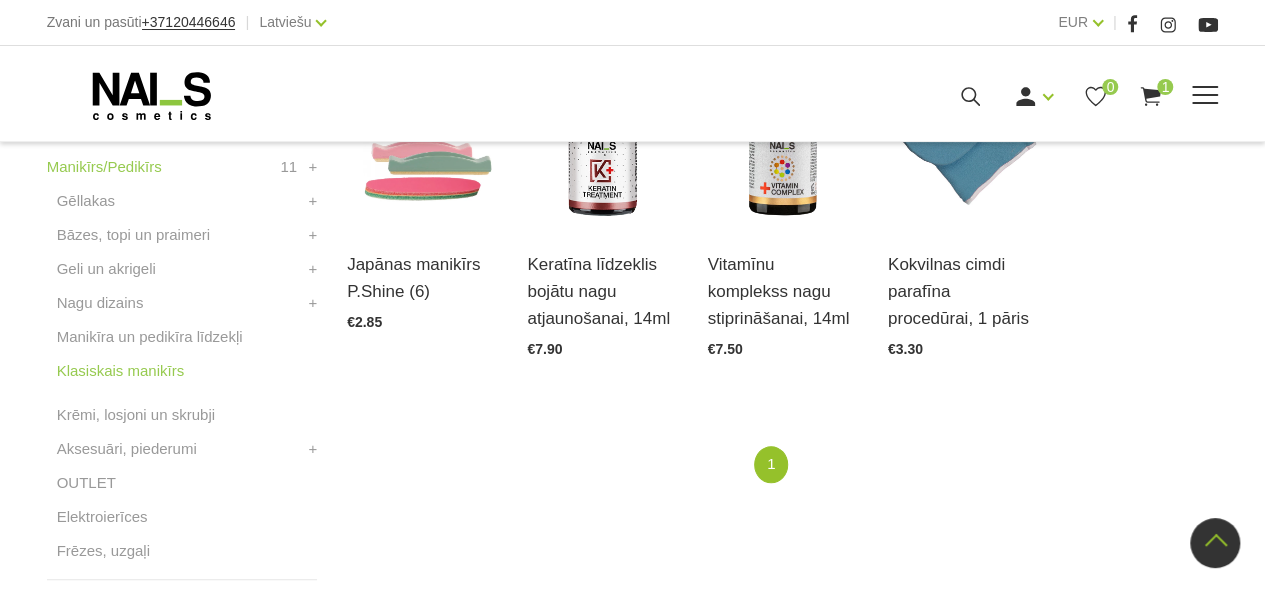 click at bounding box center (1205, 96) 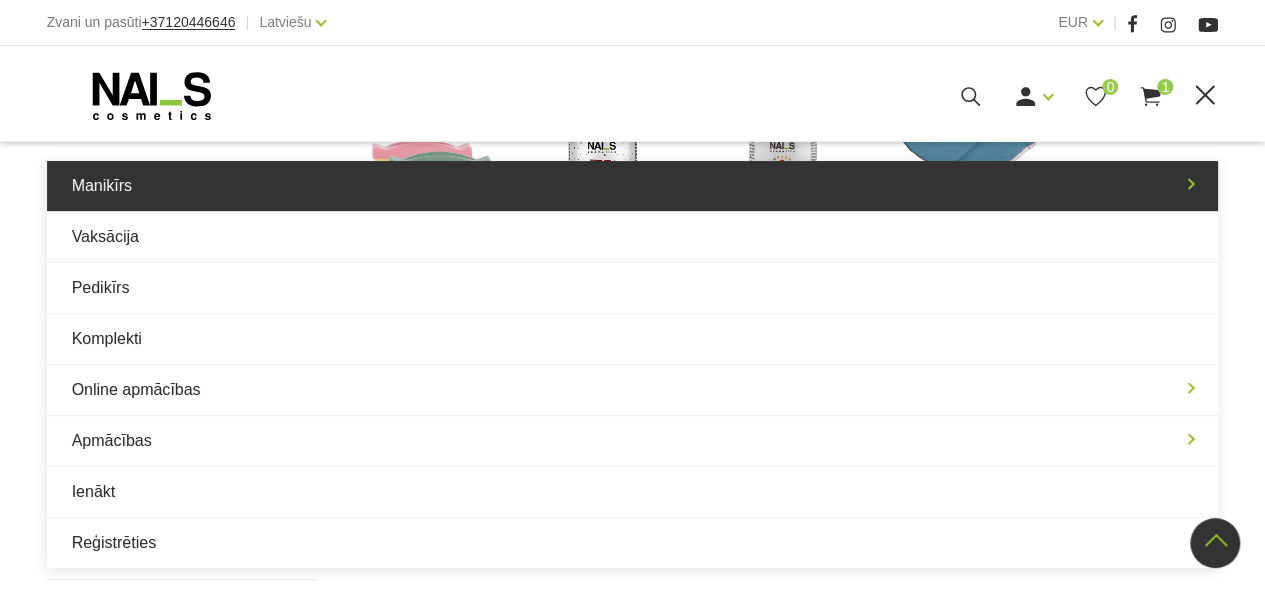 click on "Manikīrs" at bounding box center [633, 186] 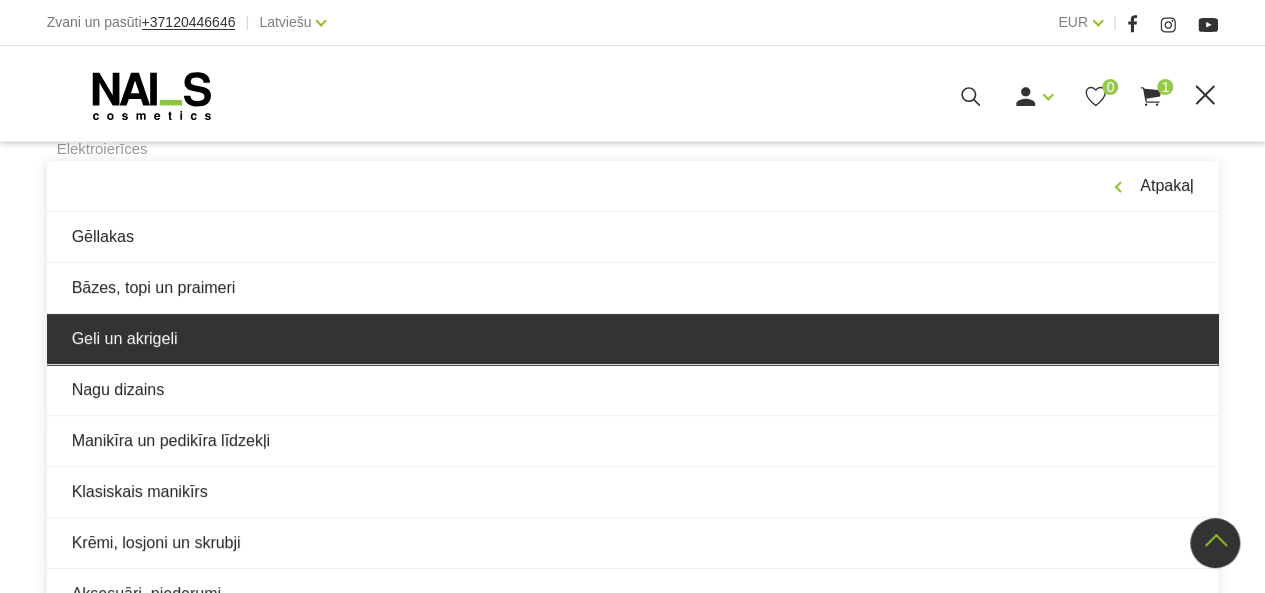 scroll, scrollTop: 1000, scrollLeft: 0, axis: vertical 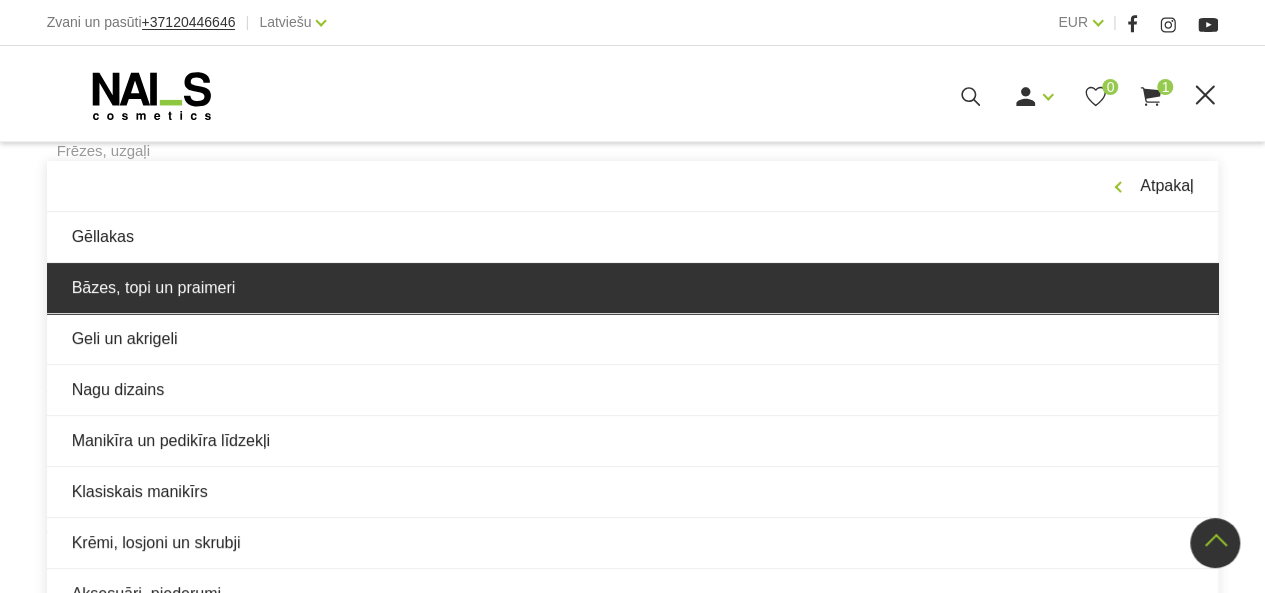 click on "Bāzes, topi un praimeri" at bounding box center (633, 288) 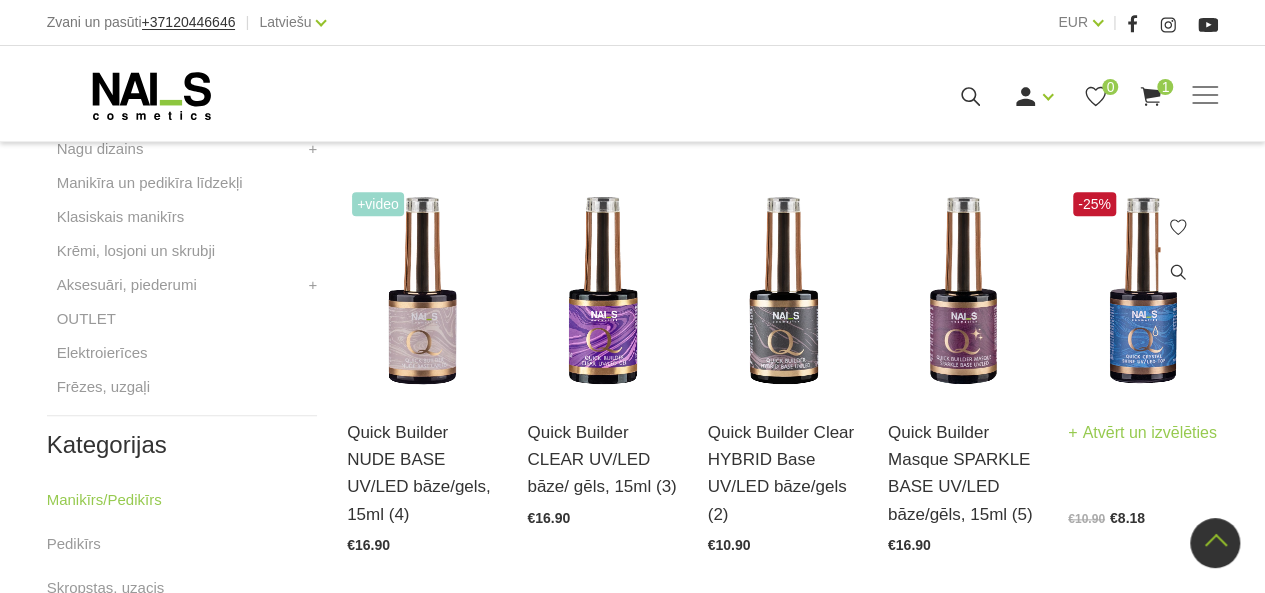 scroll, scrollTop: 900, scrollLeft: 0, axis: vertical 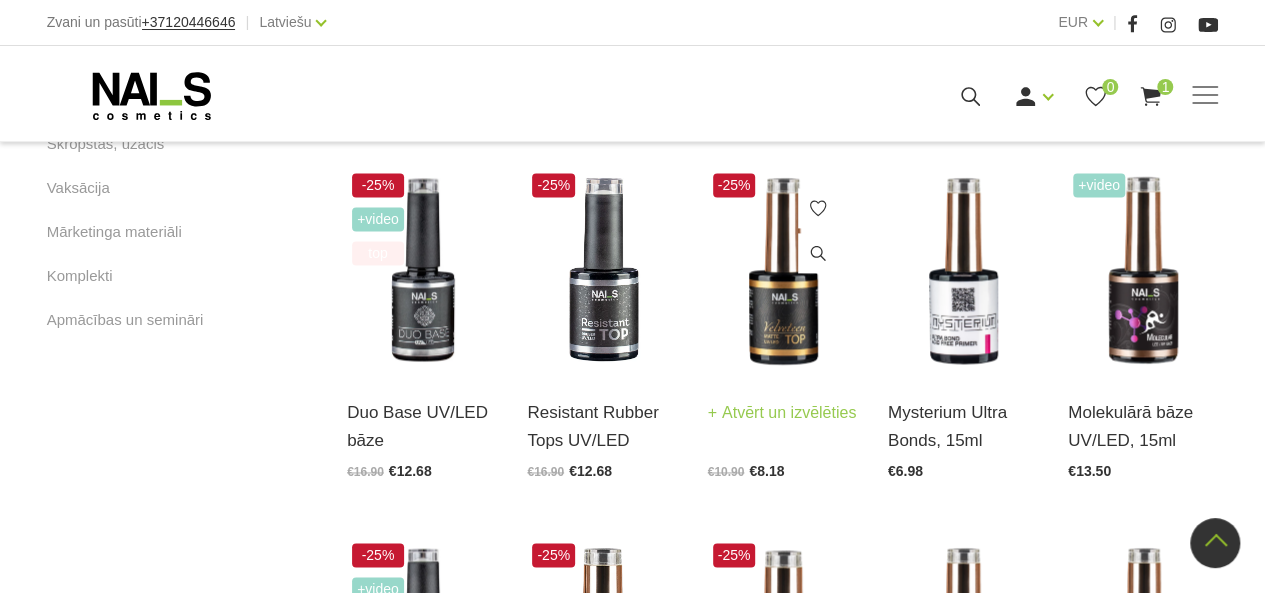click at bounding box center (783, 271) 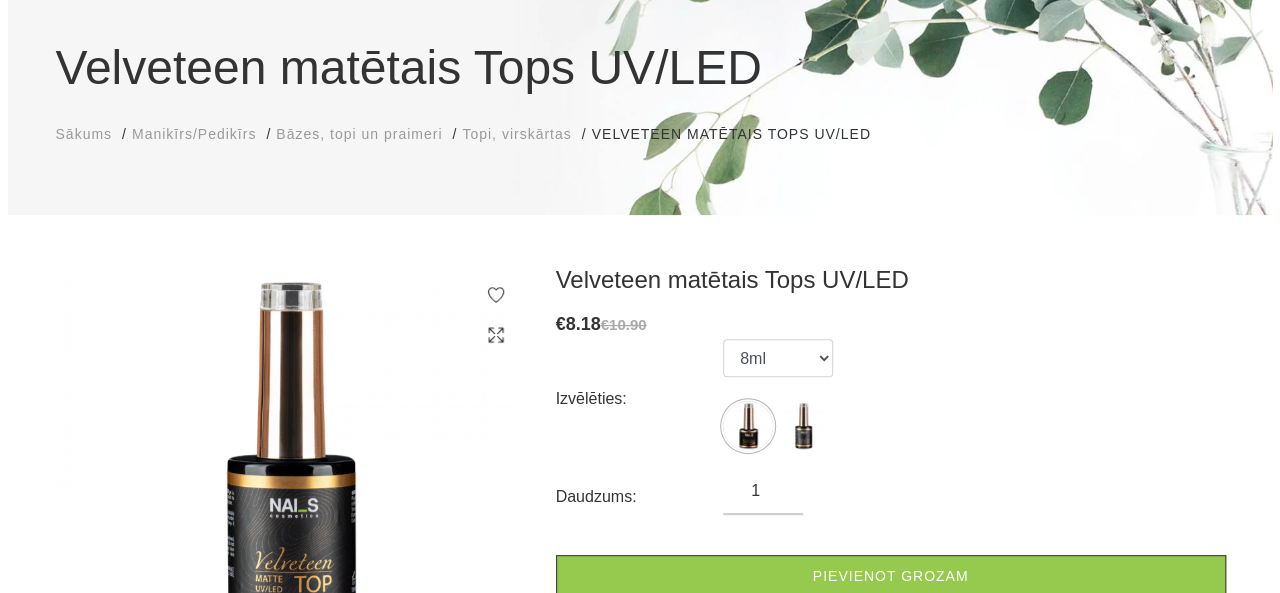 scroll, scrollTop: 400, scrollLeft: 0, axis: vertical 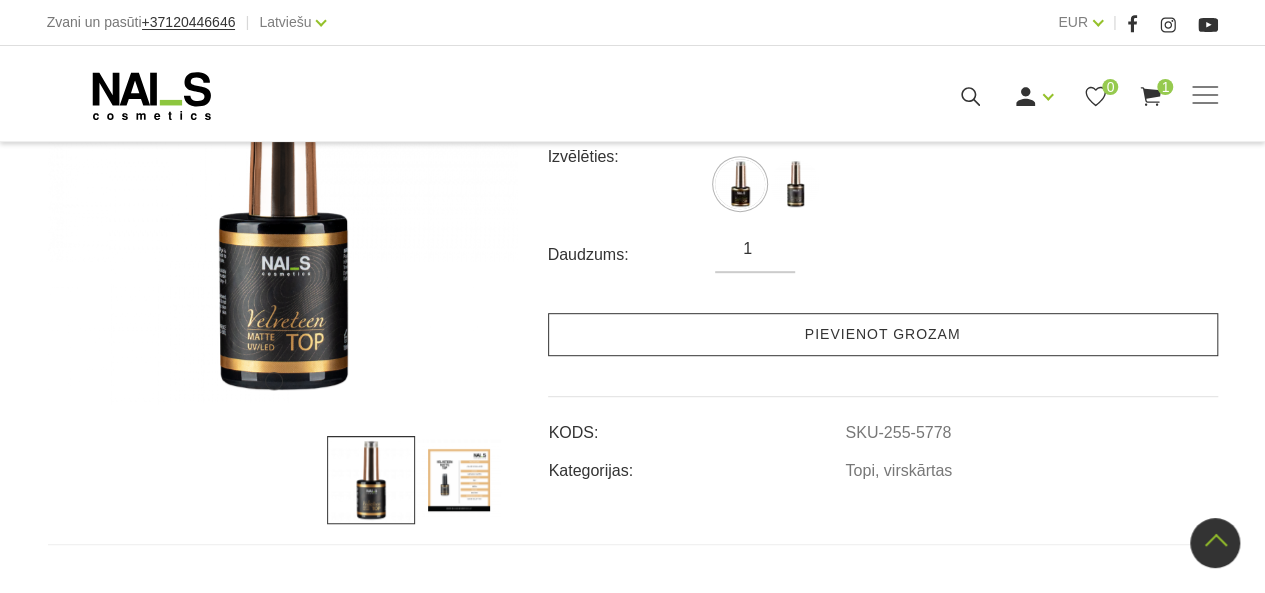 click on "Pievienot grozam" at bounding box center (883, 334) 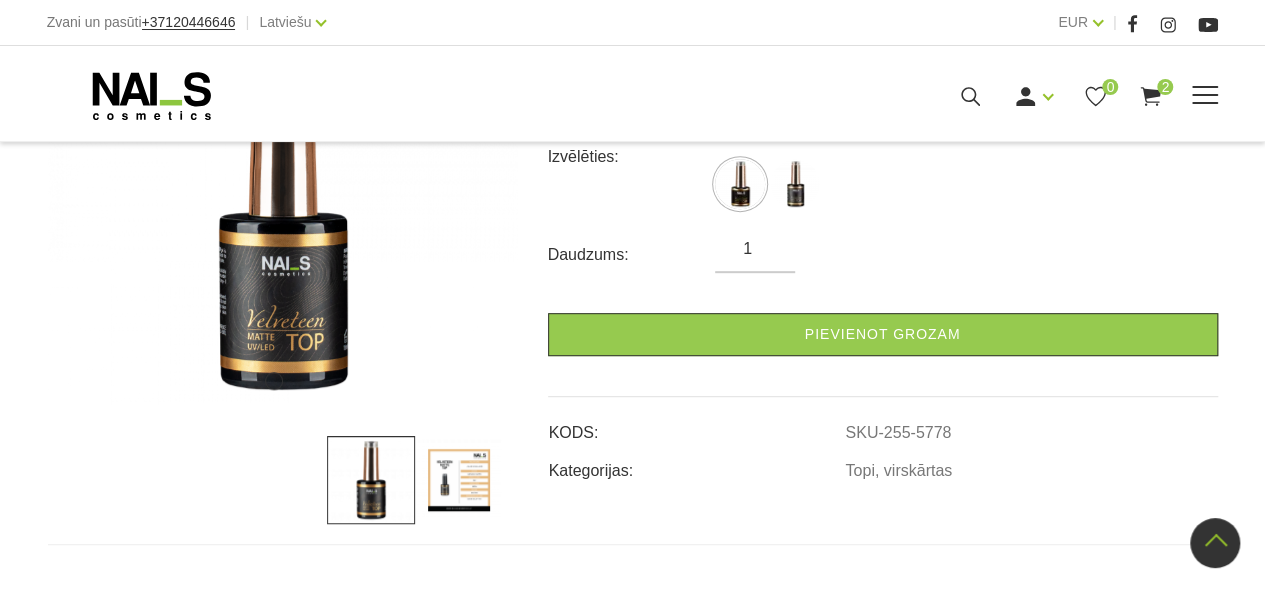 click 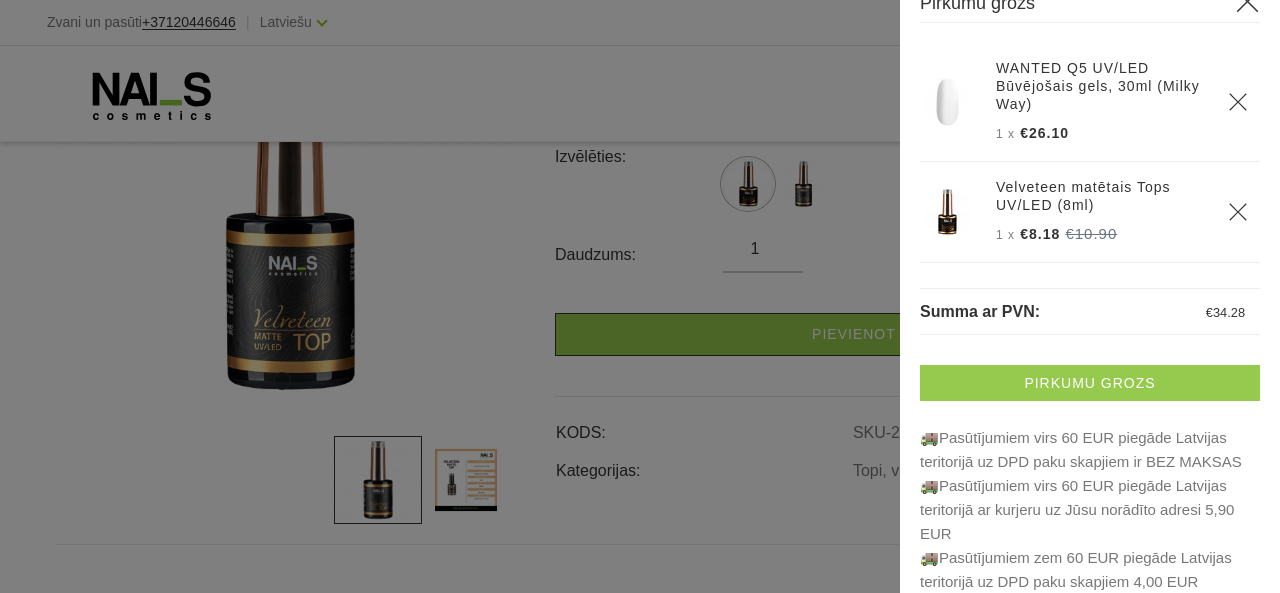 scroll, scrollTop: 0, scrollLeft: 0, axis: both 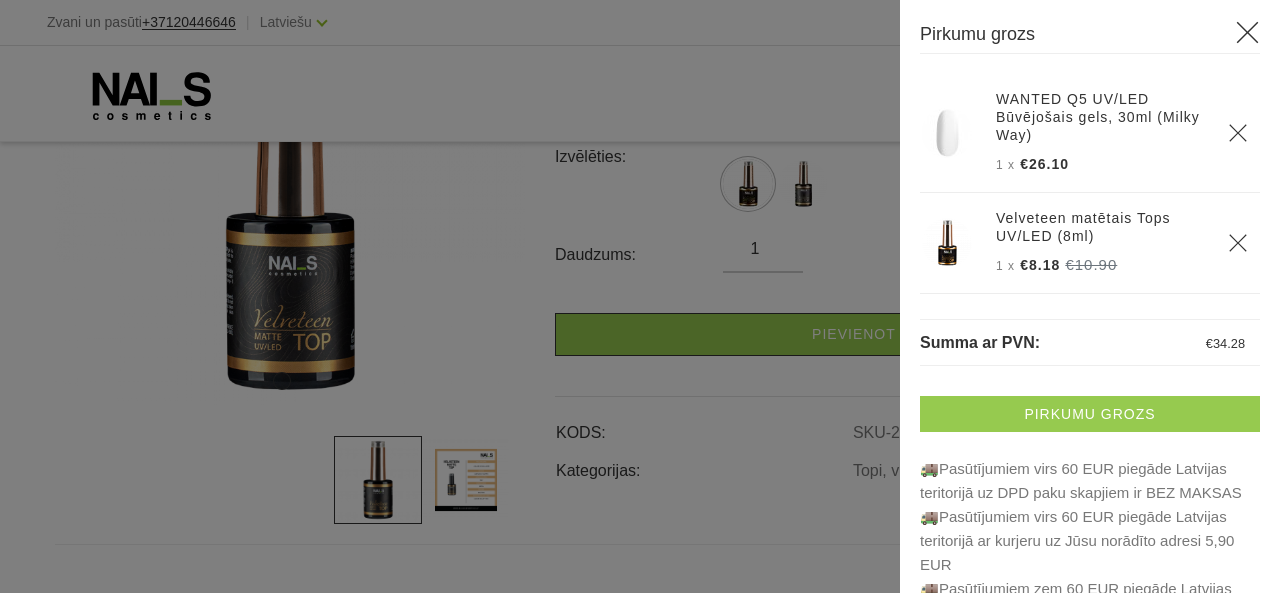 click on "Pirkumu grozs" at bounding box center (1090, 414) 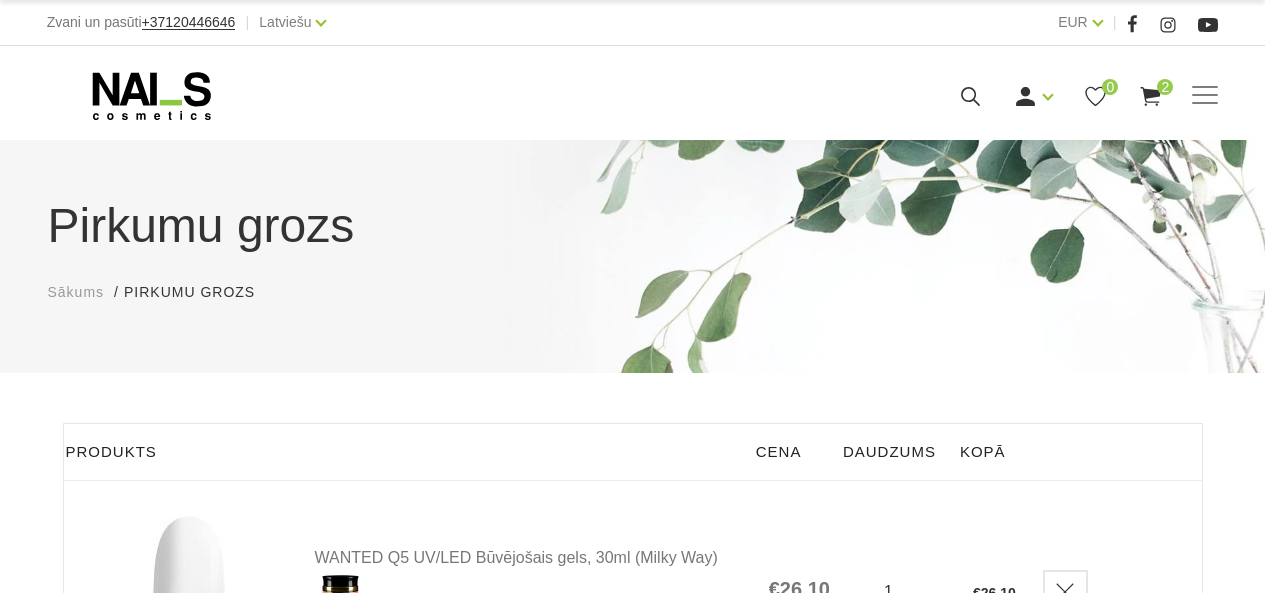 scroll, scrollTop: 0, scrollLeft: 0, axis: both 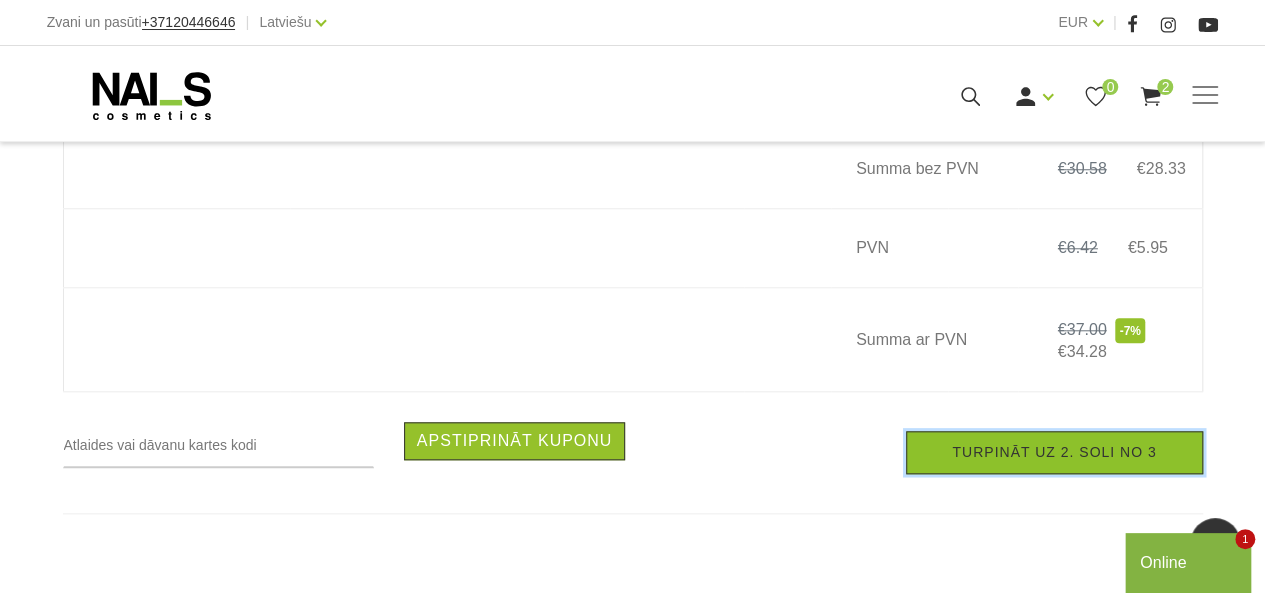 click on "Turpināt uz 2. soli no 3" at bounding box center [1054, 452] 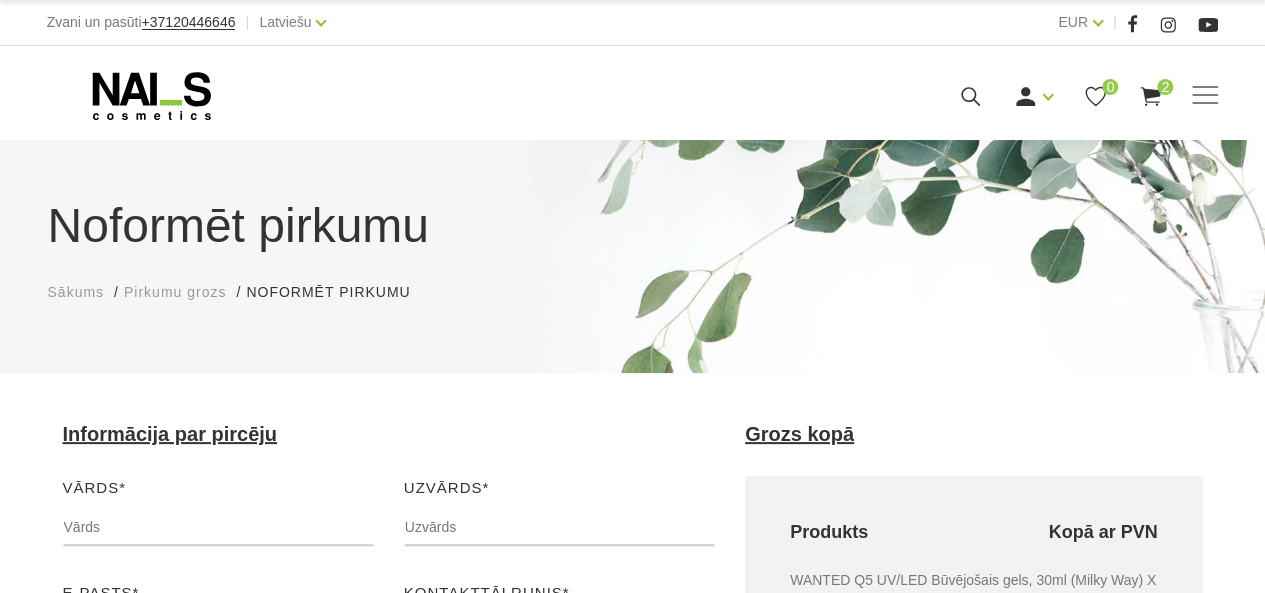 scroll, scrollTop: 400, scrollLeft: 0, axis: vertical 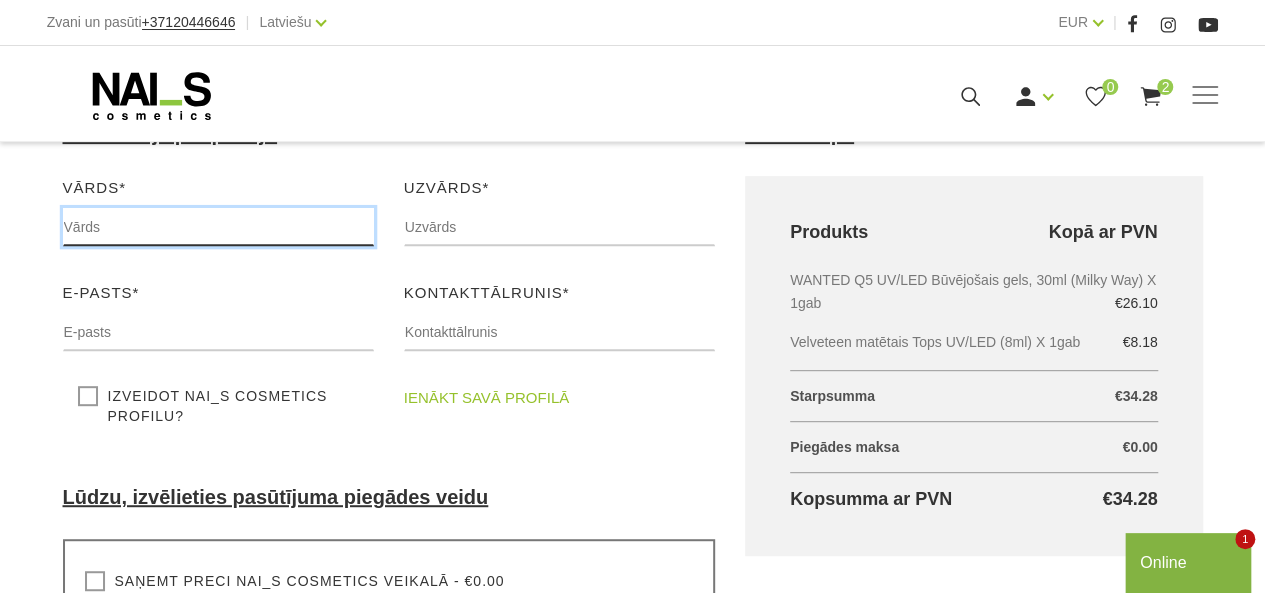 click at bounding box center [218, 227] 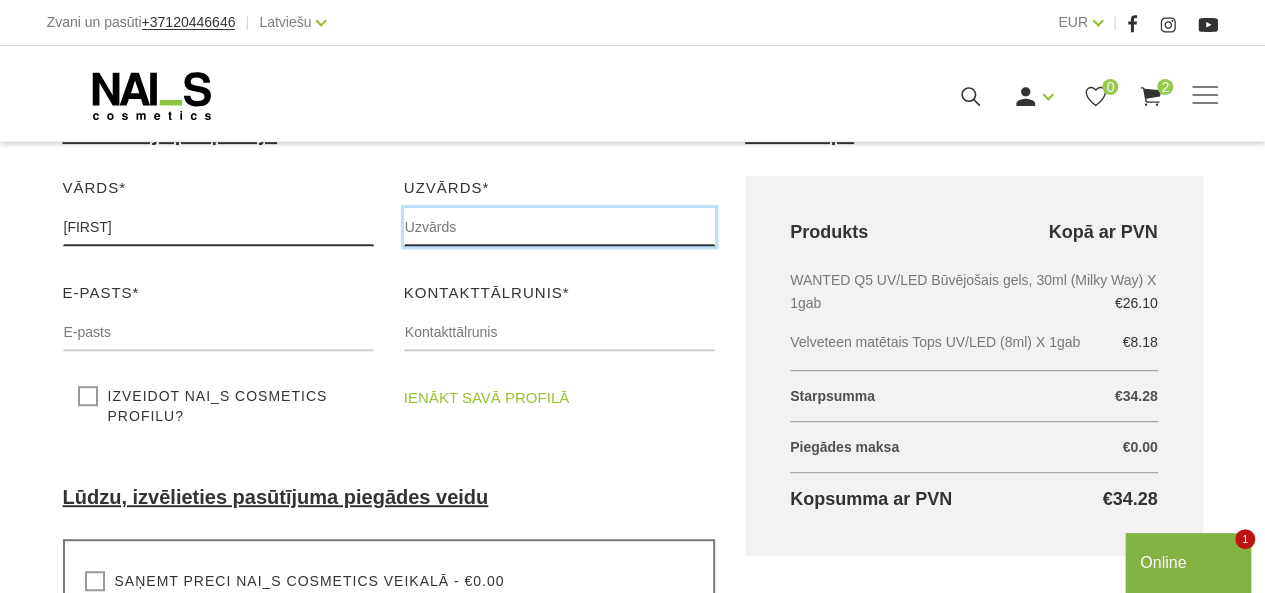 type on "[LAST]" 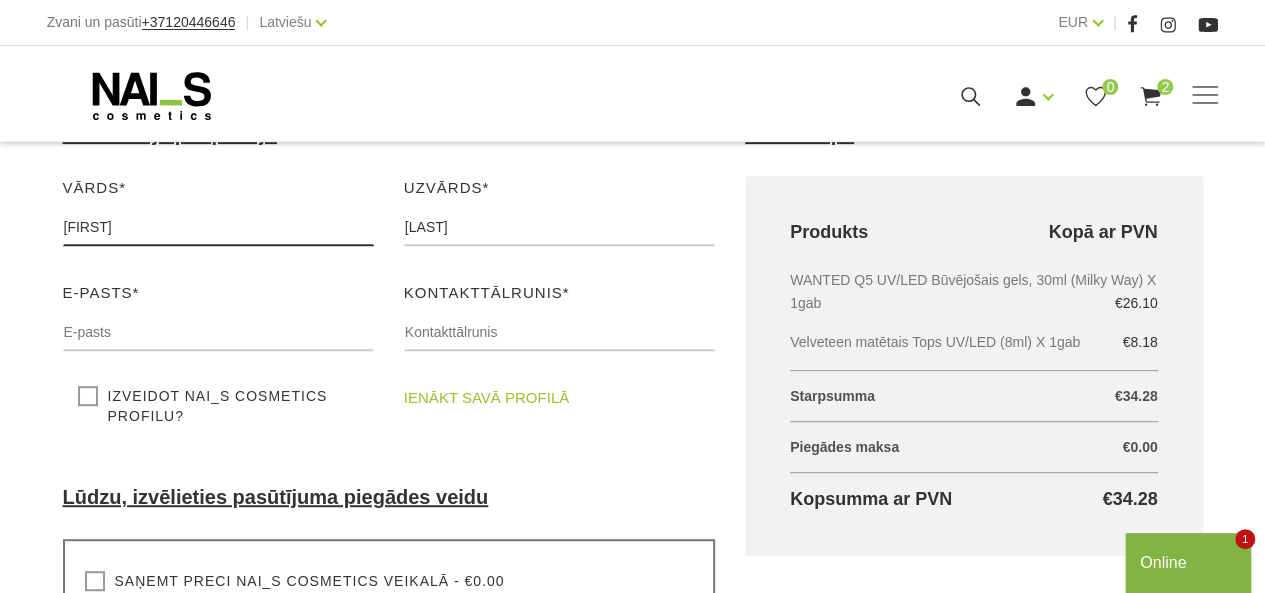 type on "[PHONE]" 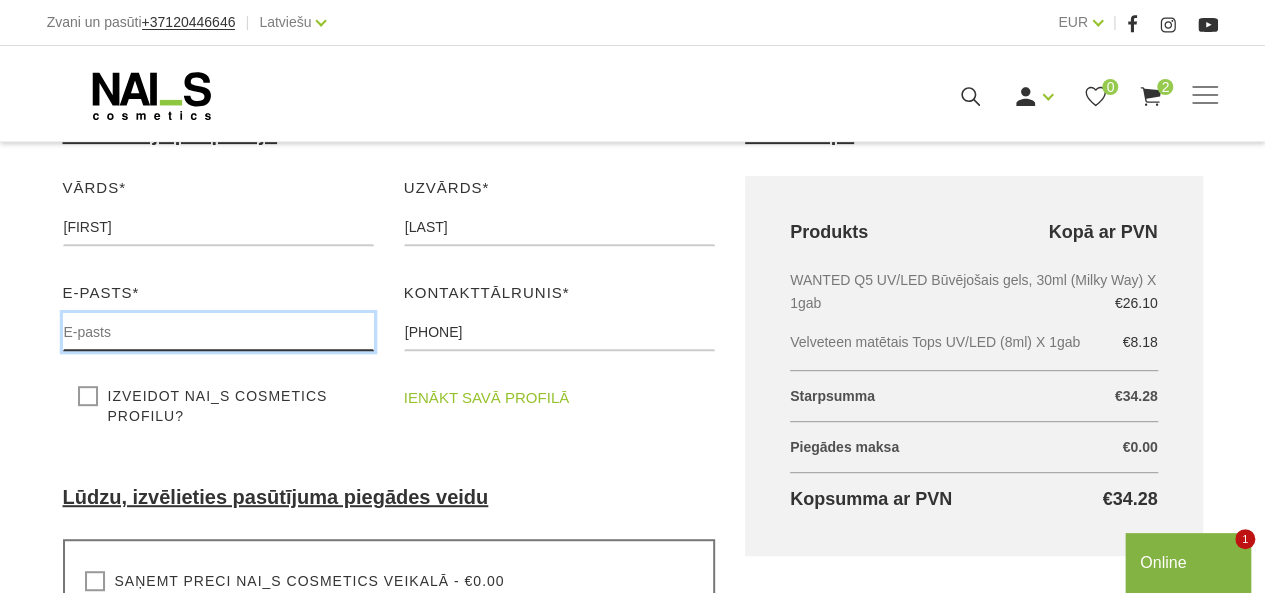 click at bounding box center (218, 332) 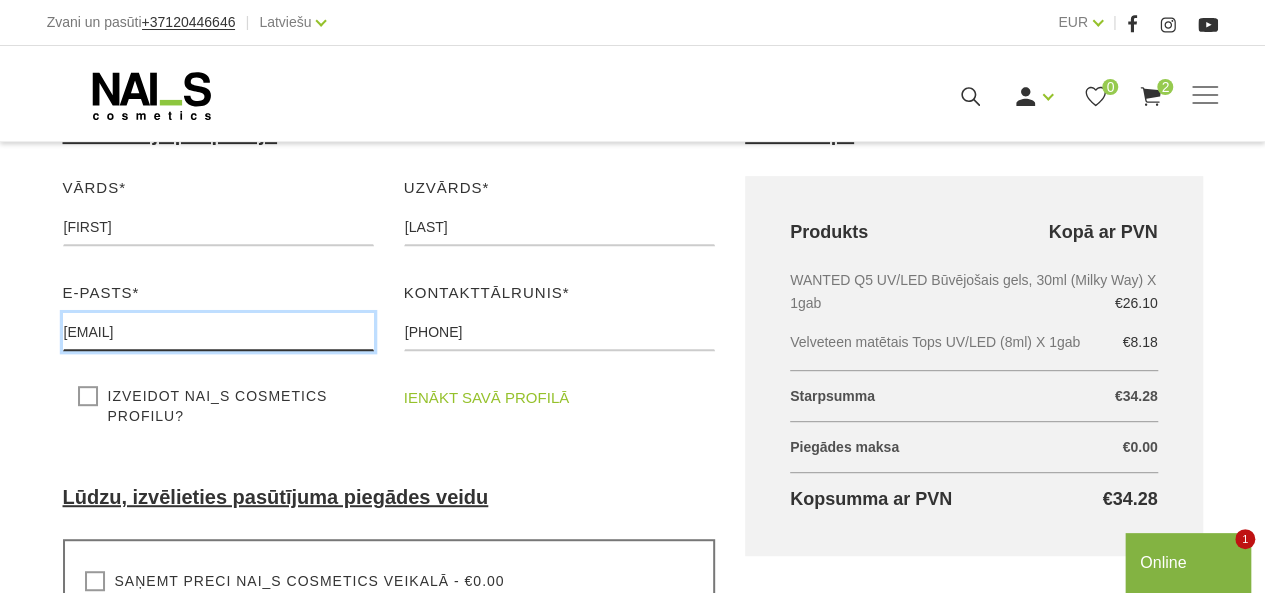 click on "[EMAIL]" at bounding box center [218, 332] 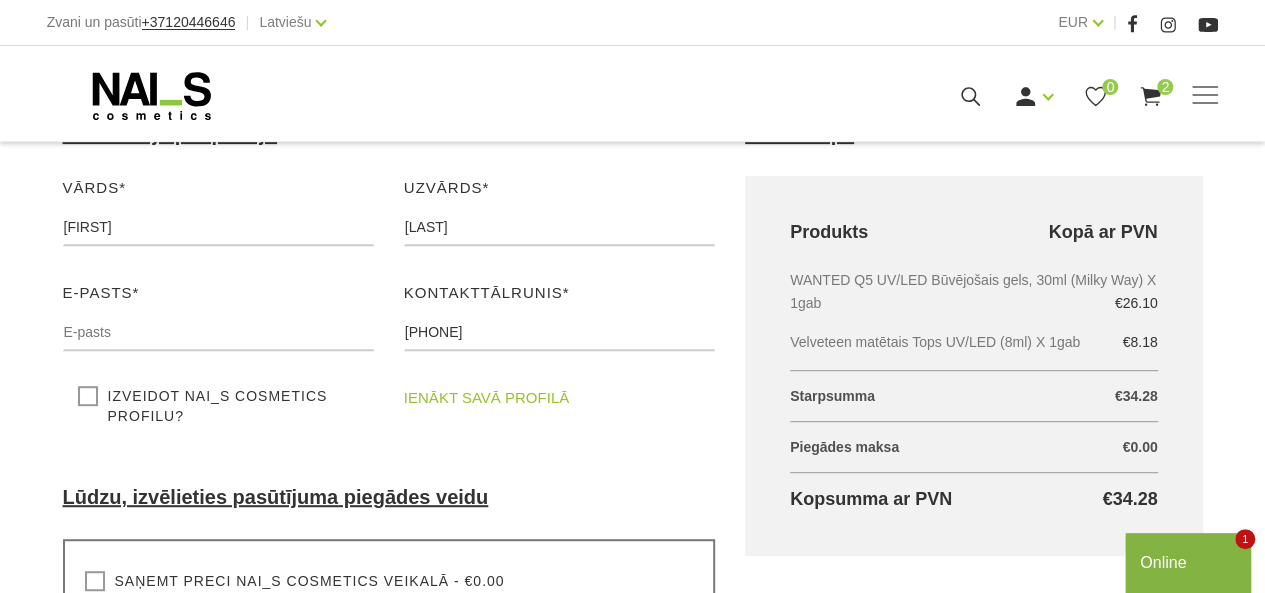 click on "Informācija par pircēju Vārds* [FIRST]
Lūdzu, ievadiet savu vārdu
Uzvārds* [LAST]
Lūdzu, ievadiet savu uzvārdu
E-pasts* [EMAIL]
Lūdzu, ievadiet savu e-pasta adresi
Kontakttālrunis* [PHONE]
Lūdzu ievadiet savu kontakttālruni
Izveidot NAI_S cosmetics profilu? ienākt savā profilā Lūdzu, izvēlieties pasūtījuma piegādes veidu  Saņemt preci NAI_S cosmetics veikalā - €0.00
Lūdzu, izvēlieties pasūtījuma piegādes veidu
Piegāde ar kurjeru - Latvijas robežās - €6.90
Lūdzu, izvēlieties pasūtījuma piegādes veidu
Piegāde ar kurjeru - ārpus Latvijas aptuveni ~ - €24.00
Lūdzu, izvēlieties pasūtījuma piegādes veidu
Saņemt pakomātā - uz pakubodi (Latvija, Lietuva, Igaunija) - €4.00
Apmaksas veids Maksāt ar PayPal Ar bankas pārskaitījumu" at bounding box center (389, 746) 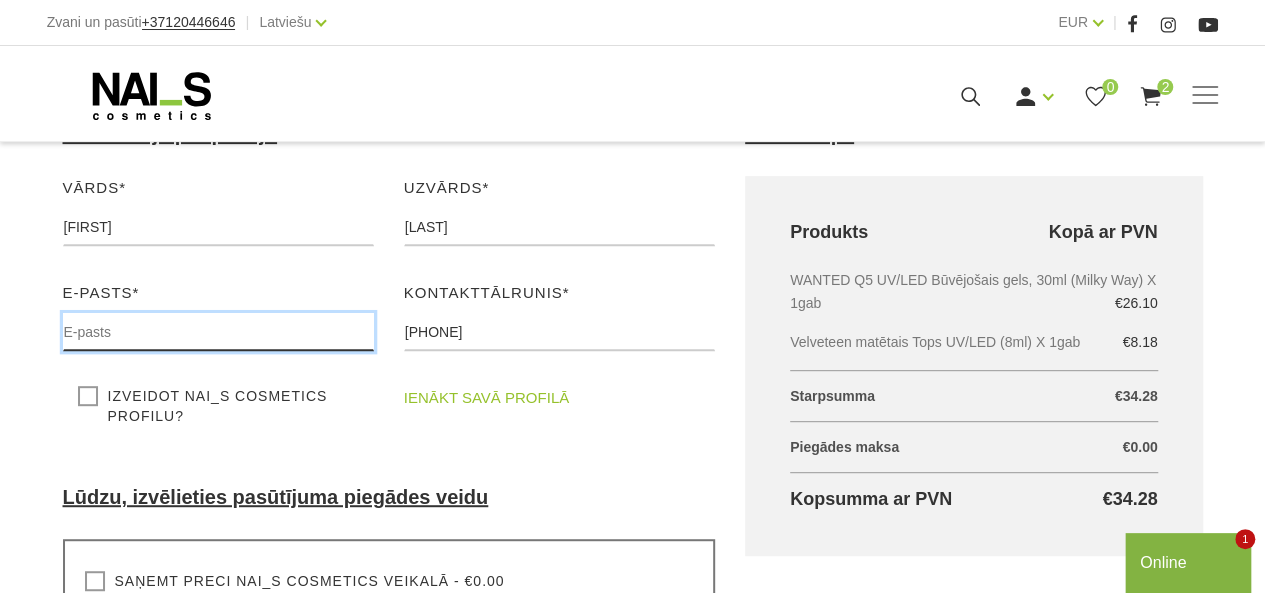 click at bounding box center [218, 332] 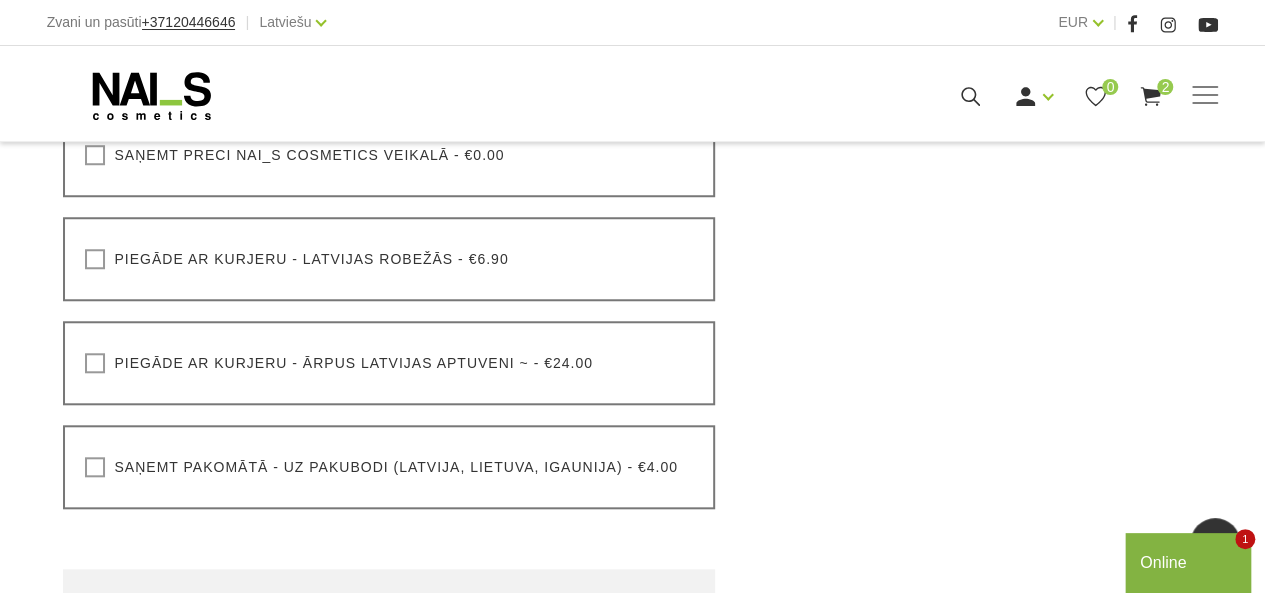 scroll, scrollTop: 700, scrollLeft: 0, axis: vertical 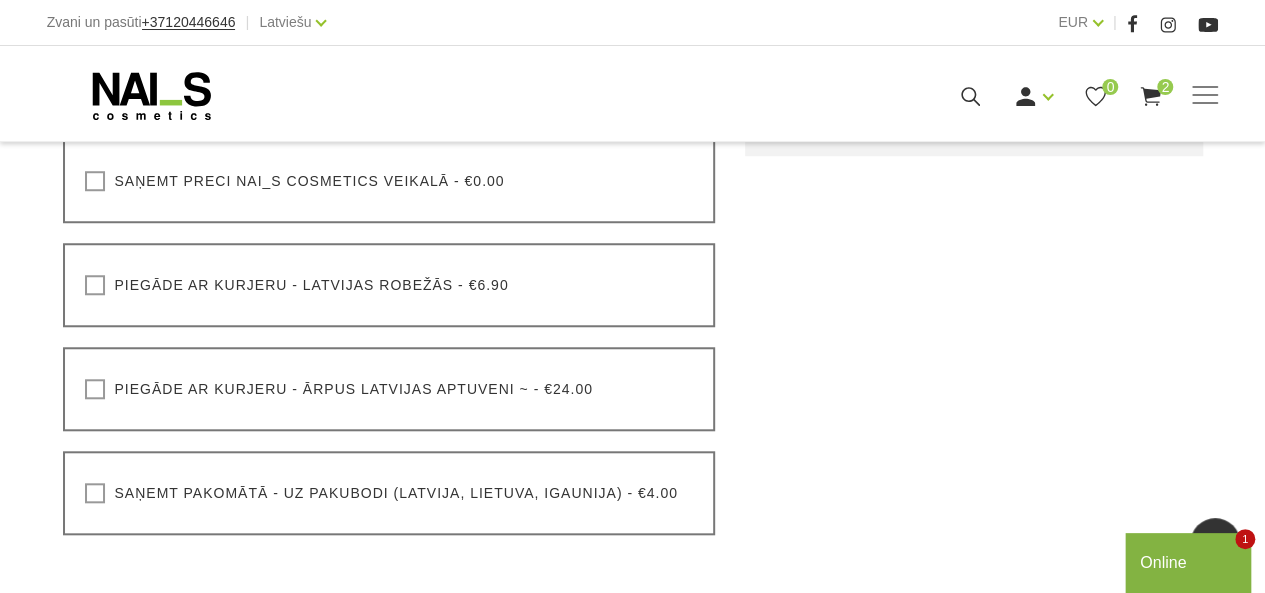 click on "Saņemt pakomātā - uz pakubodi (Latvija, Lietuva, Igaunija) - €4.00" at bounding box center (381, 493) 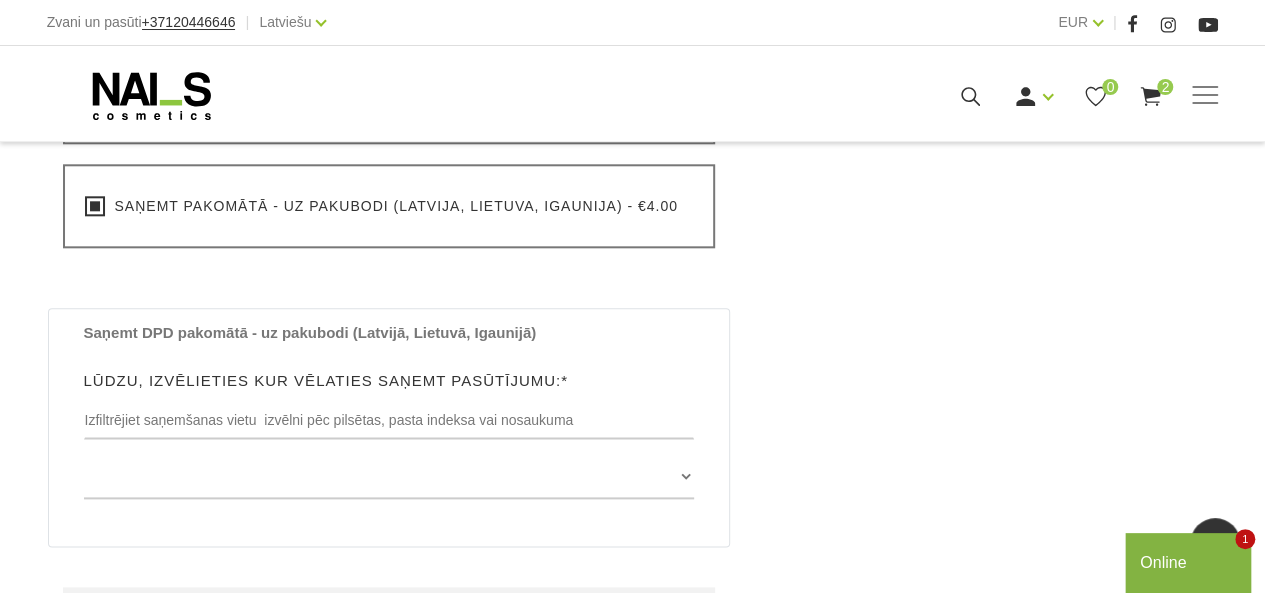 scroll, scrollTop: 1000, scrollLeft: 0, axis: vertical 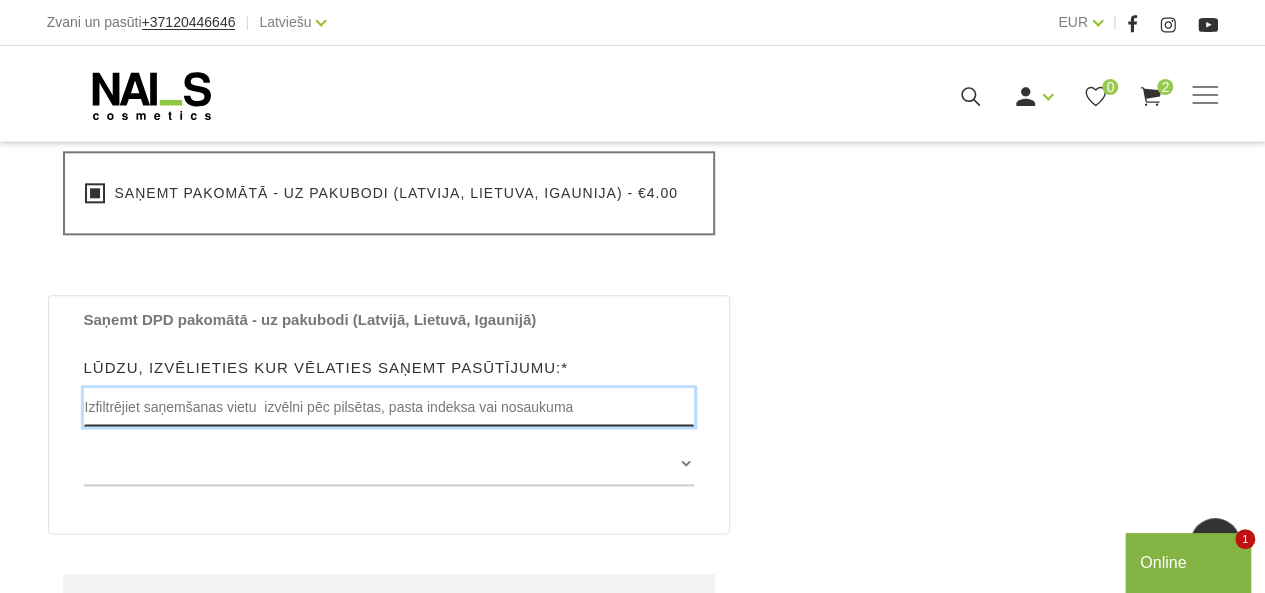 click at bounding box center (389, 407) 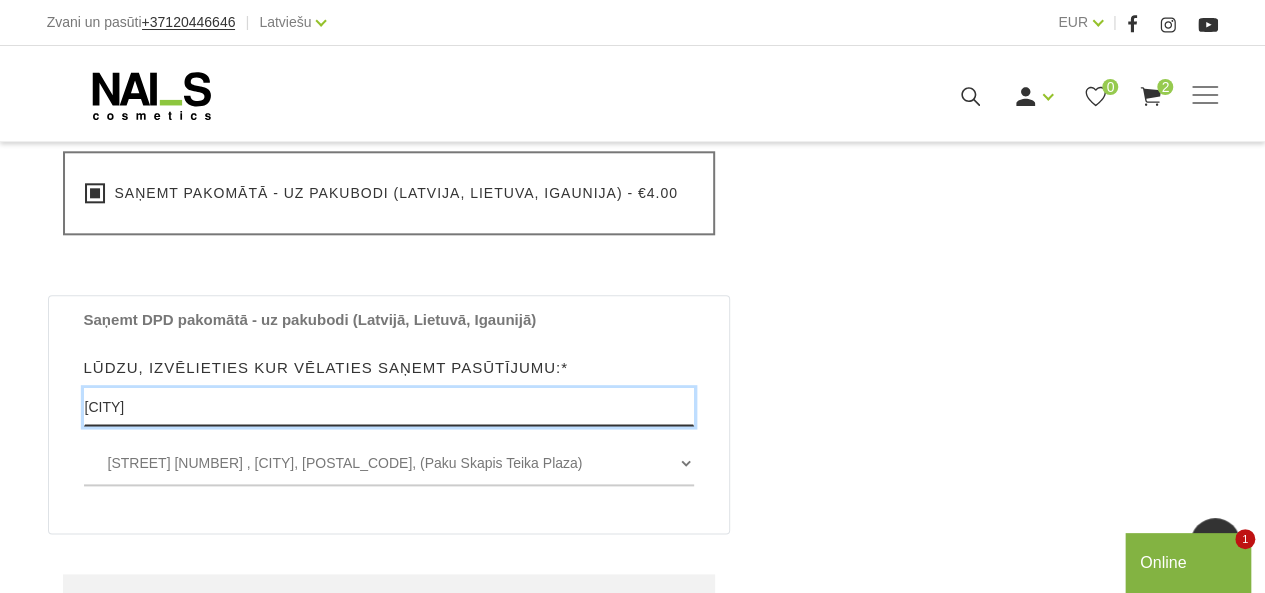 click on "[CITY]" at bounding box center [389, 407] 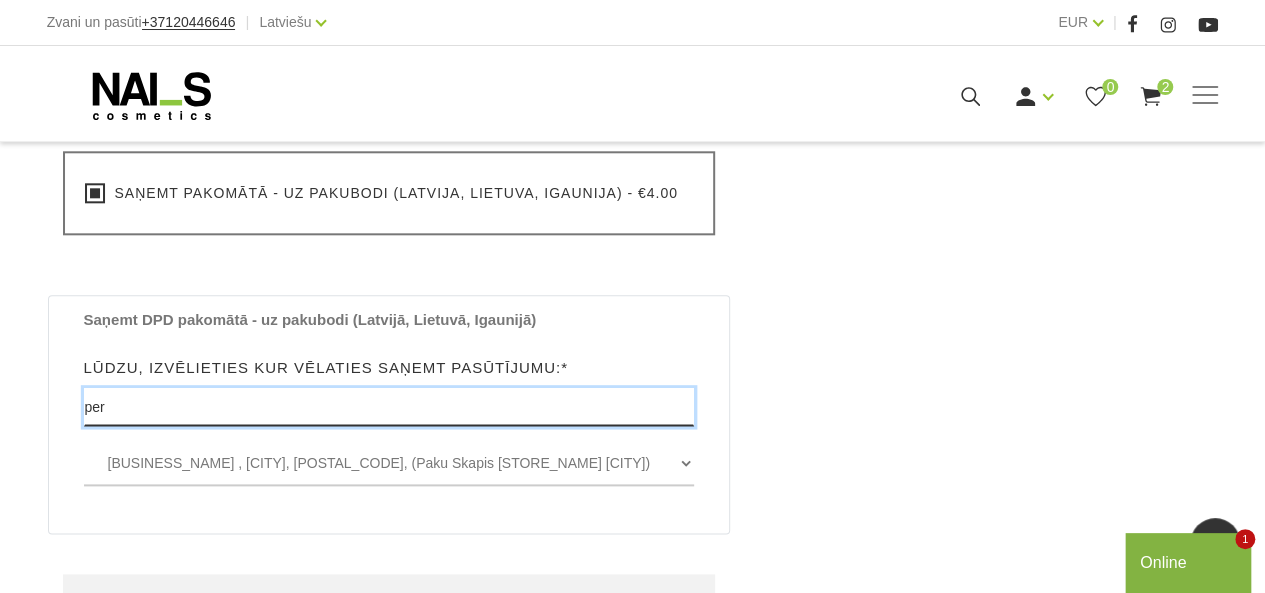 type on "pern" 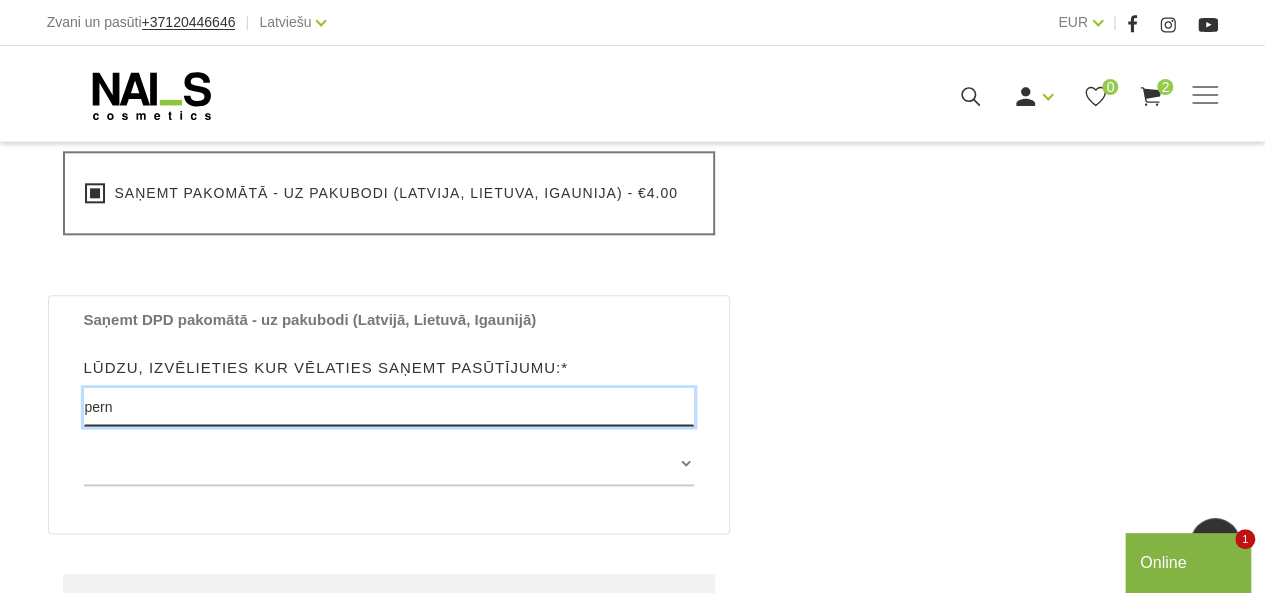 drag, startPoint x: 214, startPoint y: 409, endPoint x: 17, endPoint y: 413, distance: 197.0406 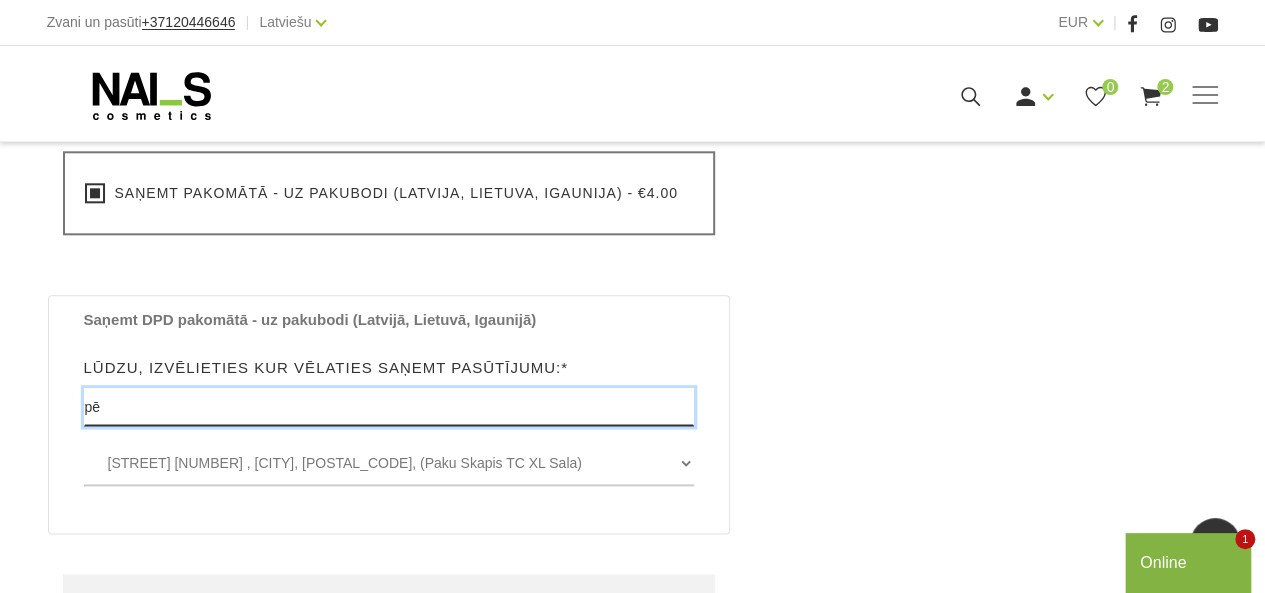 type on "p" 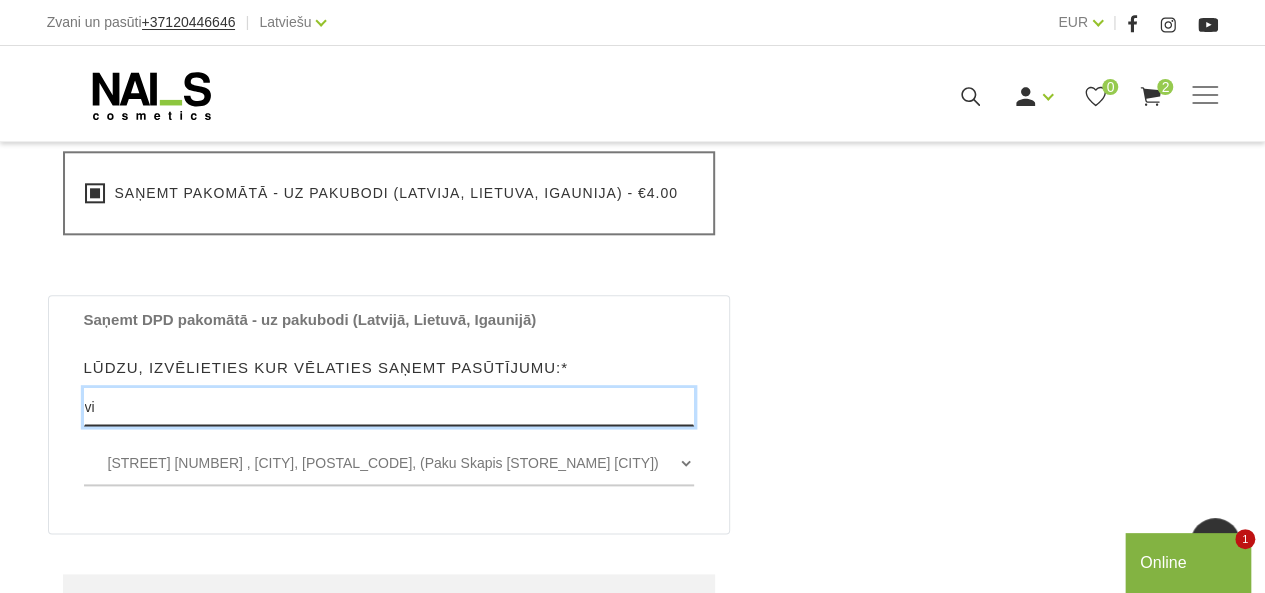type on "v" 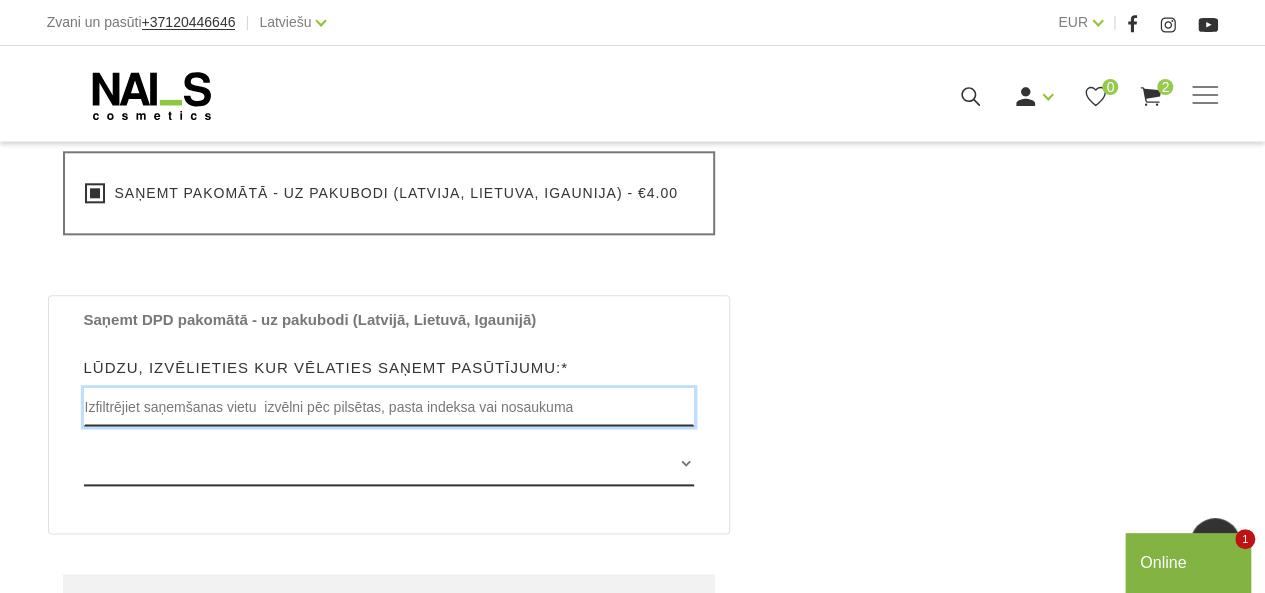 type 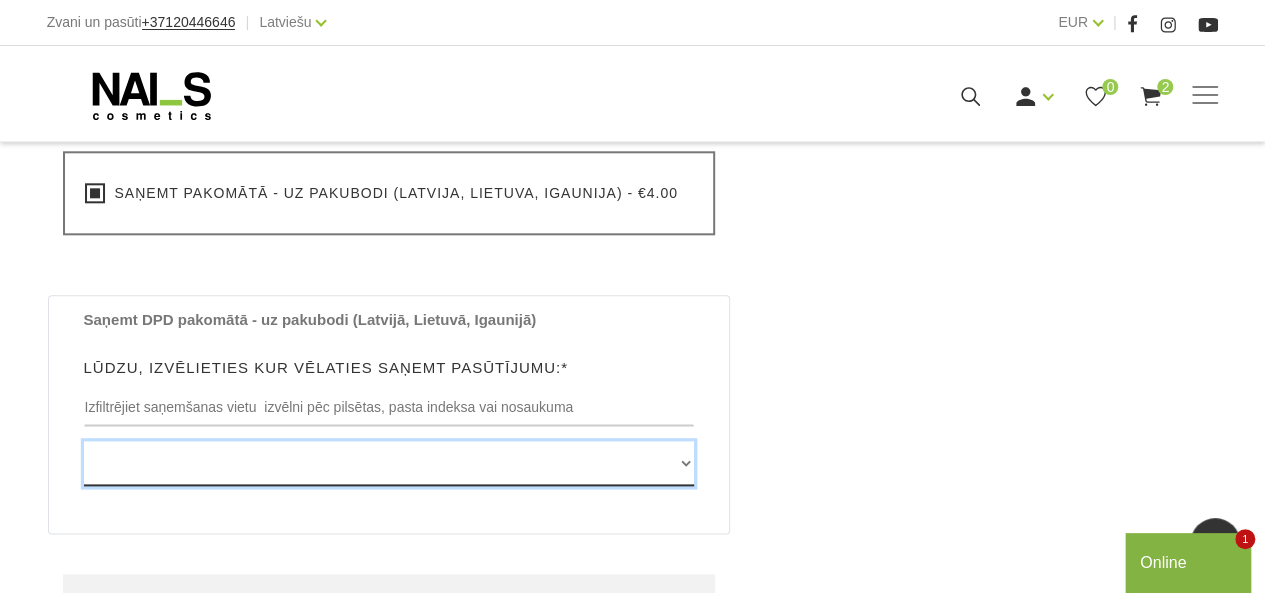 click on "[STREET] [NUMBER] , [CITY], [POSTAL_CODE], (Paku Skapis [STORE_NAME] [CITY]) [STREET] [NUMBER] , [CITY], [POSTAL_CODE], (Paku Skapis [CITY] [CITY]) [STREET] [NUMBER] , [CITY], [POSTAL_CODE], (Paku Skapis [STORE_NAME] [CITY]) [STREET] [NUMBER] , [CITY], [POSTAL_CODE], (Paku Skapis [STORE_NAME] [CITY]) [STREET] [NUMBER] , [CITY], [POSTAL_CODE], (Paku Skapis [STORE_NAME]) [STREET] [NUMBER] , [CITY], [POSTAL_CODE], (Paku Skapis [STORE_NAME]) [STREET] [NUMBER]/[NUMBER] , [CITY], [POSTAL_CODE], (Paku Skapis [STORE_NAME] [STREET]) [STREET] [NUMBER] , [CITY], [POSTAL_CODE], (Paku Skapis [STORE_NAME] [STREET]) [STREET] [NUMBER] , [CITY], [POSTAL_CODE], (Paku Skapis [STORE_NAME]) [STREET] [NUMBER] , [CITY], [POSTAL_CODE], (Paku Skapis [STORE_NAME]) [STREET] [NUMBER] , [CITY], [POSTAL_CODE], (Paku Skapis [STORE_NAME] [CITY]) [STREET] [NUMBER] , [CITY], [POSTAL_CODE], (Paku Skapis [STORE_NAME] [STREET])" at bounding box center [389, 463] 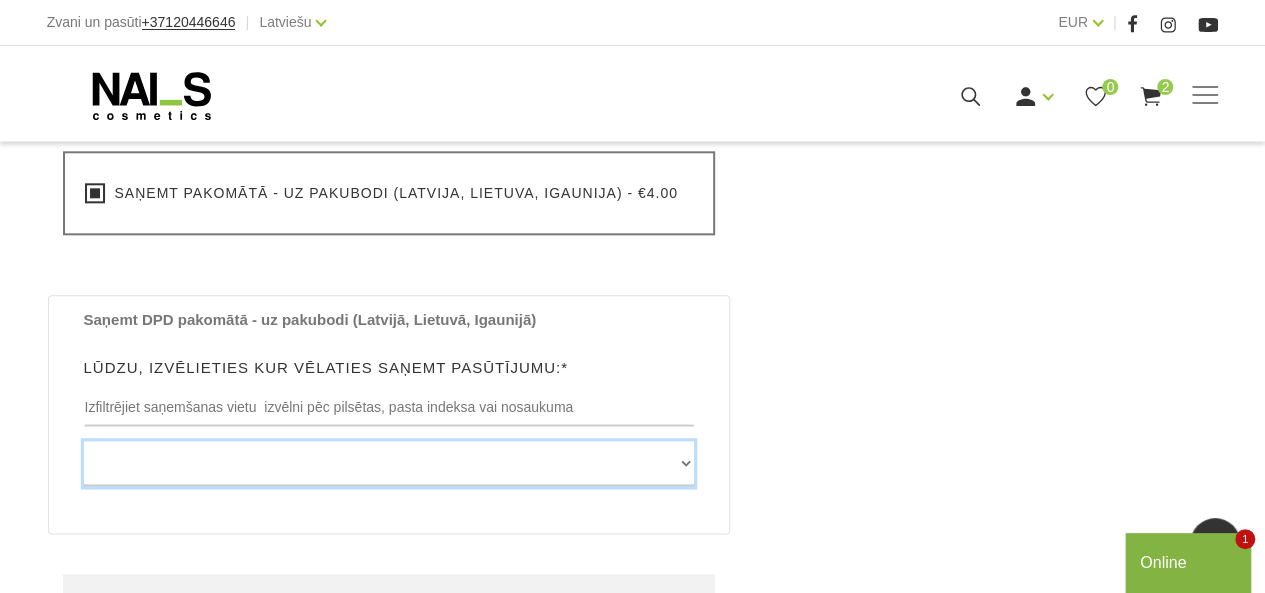 select on "[STREET] [NUMBER] , [CITY], [POSTAL_CODE], (Paku Skapis [STORE_NAME] [STREET])" 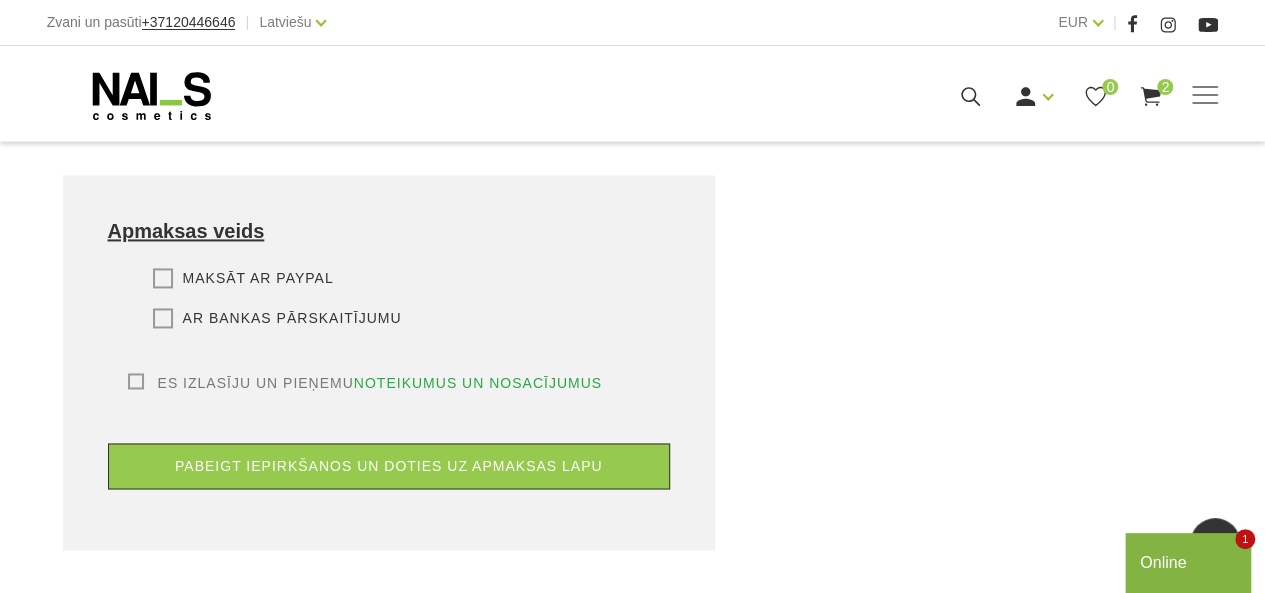 scroll, scrollTop: 1400, scrollLeft: 0, axis: vertical 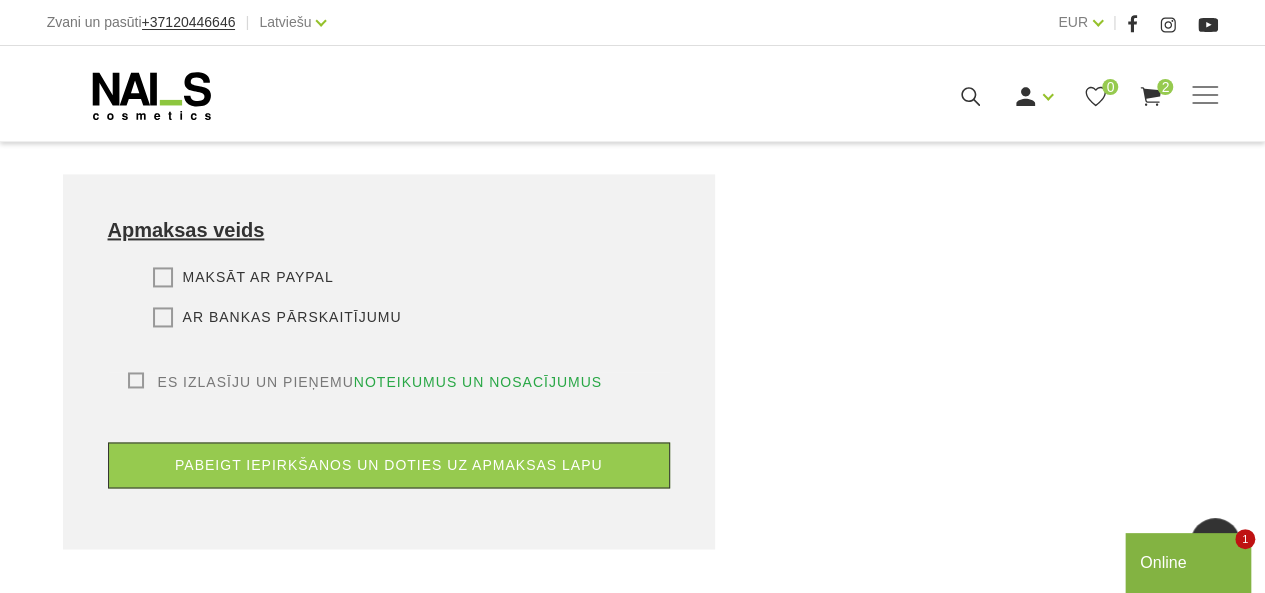 click on "Ar bankas pārskaitījumu" at bounding box center [277, 317] 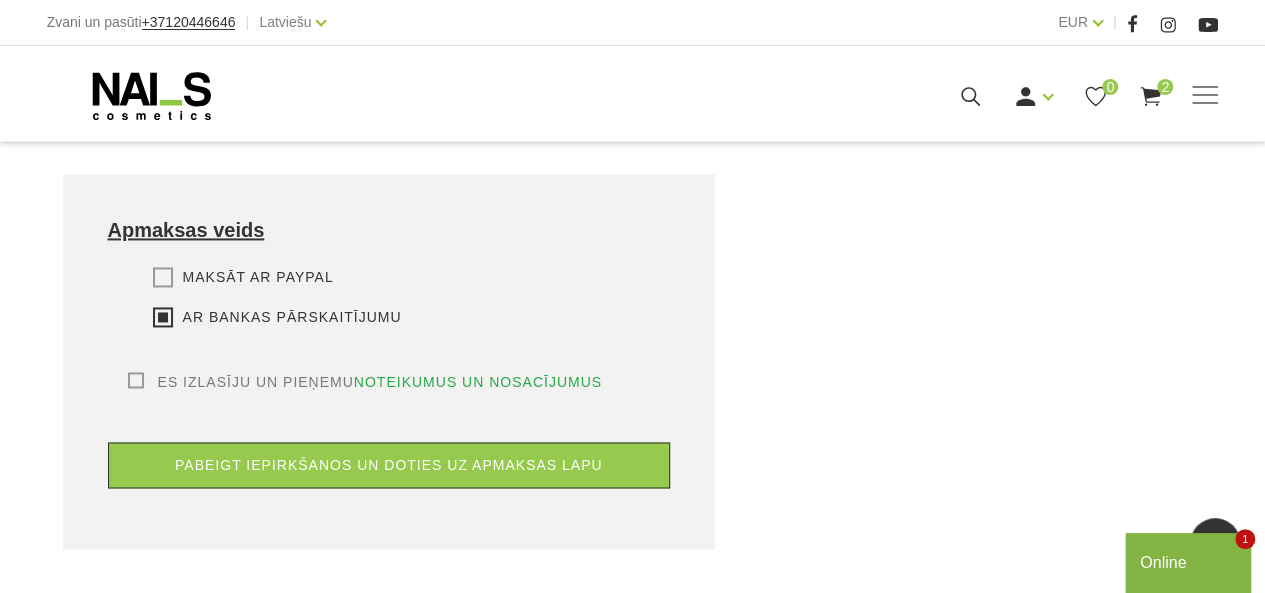 click on "Ar bankas pārskaitījumu" at bounding box center [277, 317] 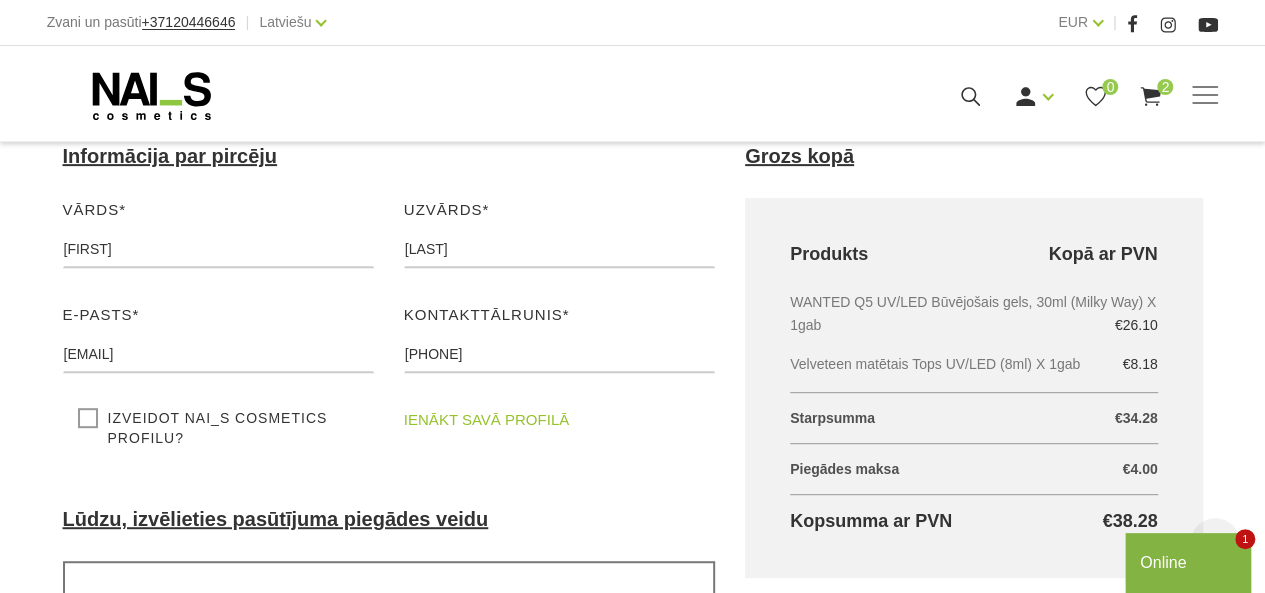 scroll, scrollTop: 500, scrollLeft: 0, axis: vertical 